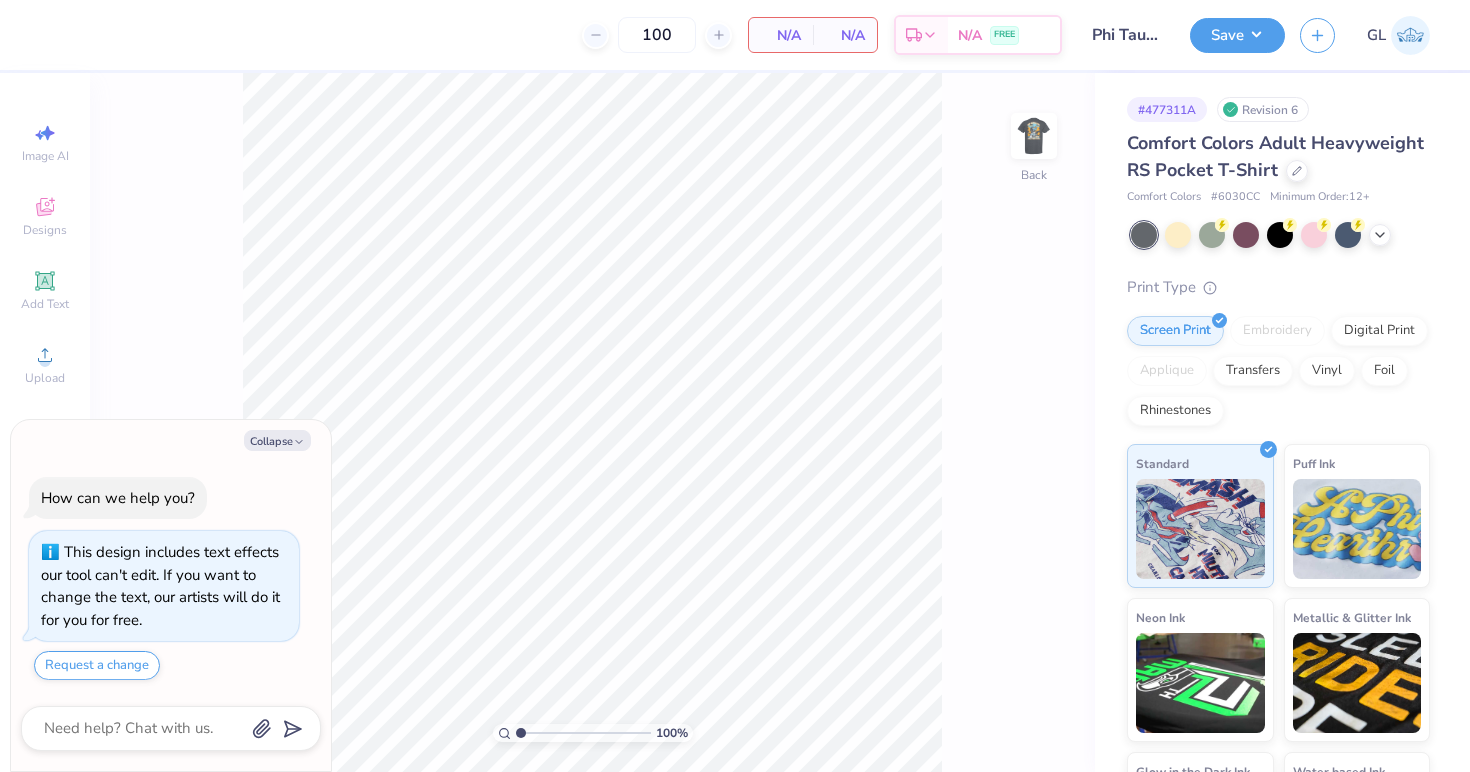 type on "x" 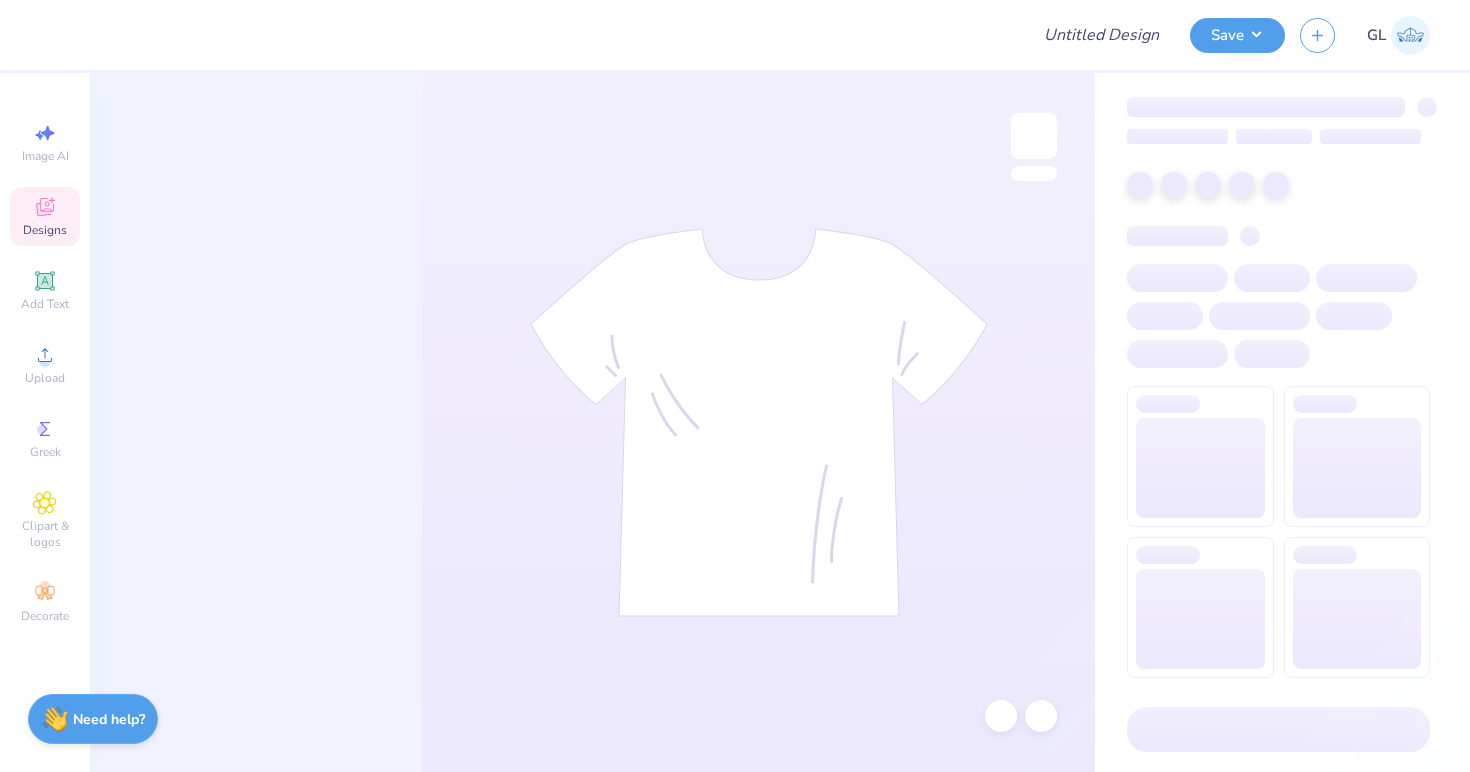 scroll, scrollTop: 0, scrollLeft: 0, axis: both 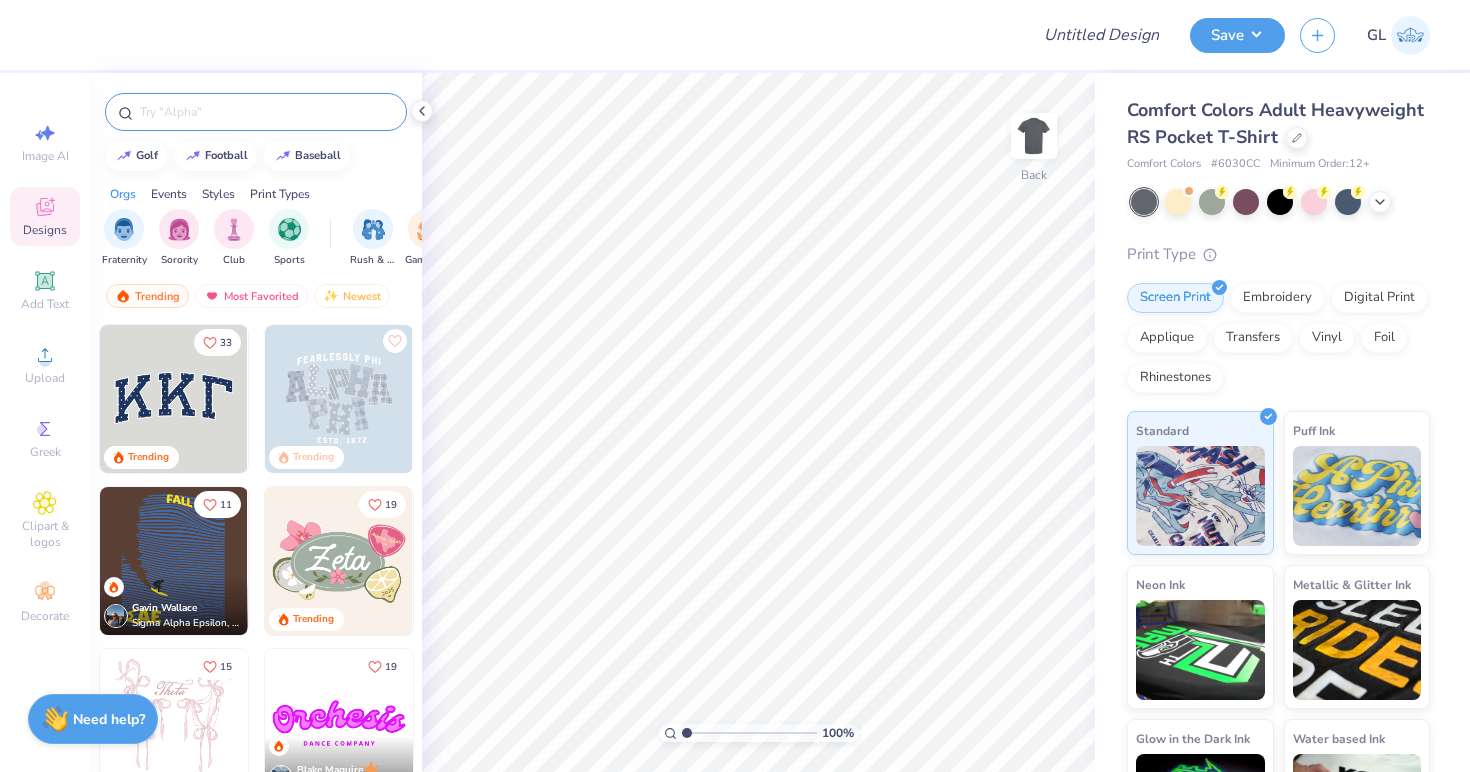 click at bounding box center (266, 112) 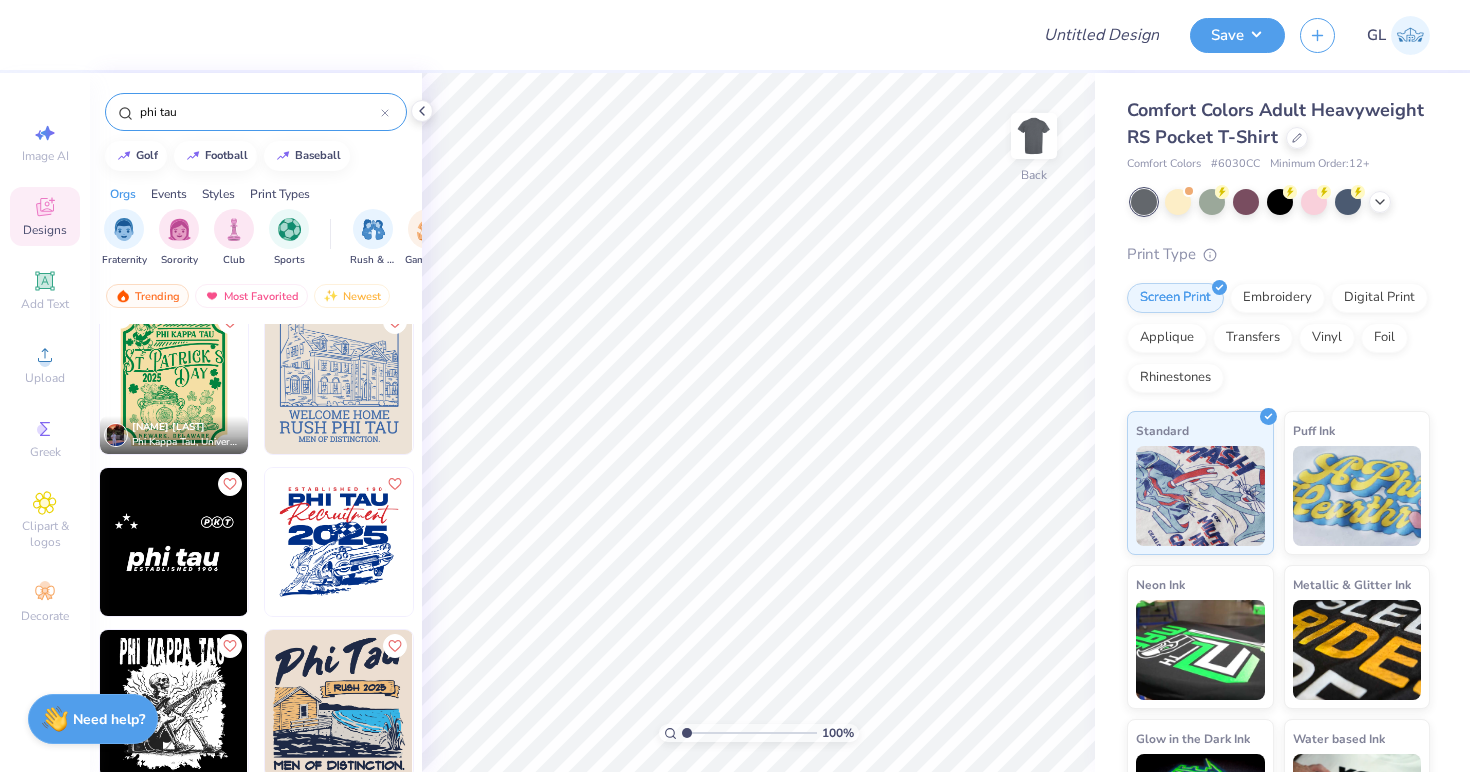 scroll, scrollTop: 344, scrollLeft: 0, axis: vertical 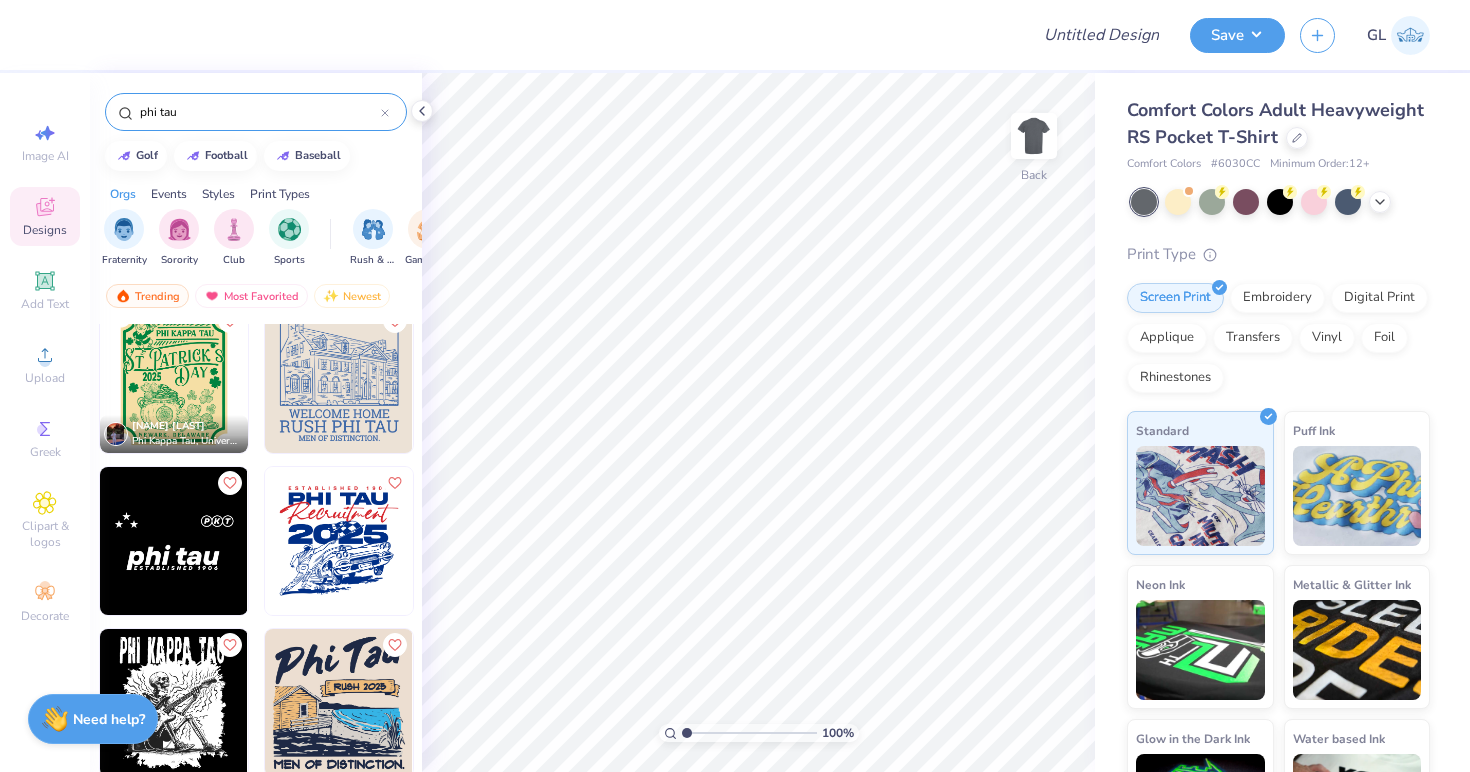 click at bounding box center (174, 541) 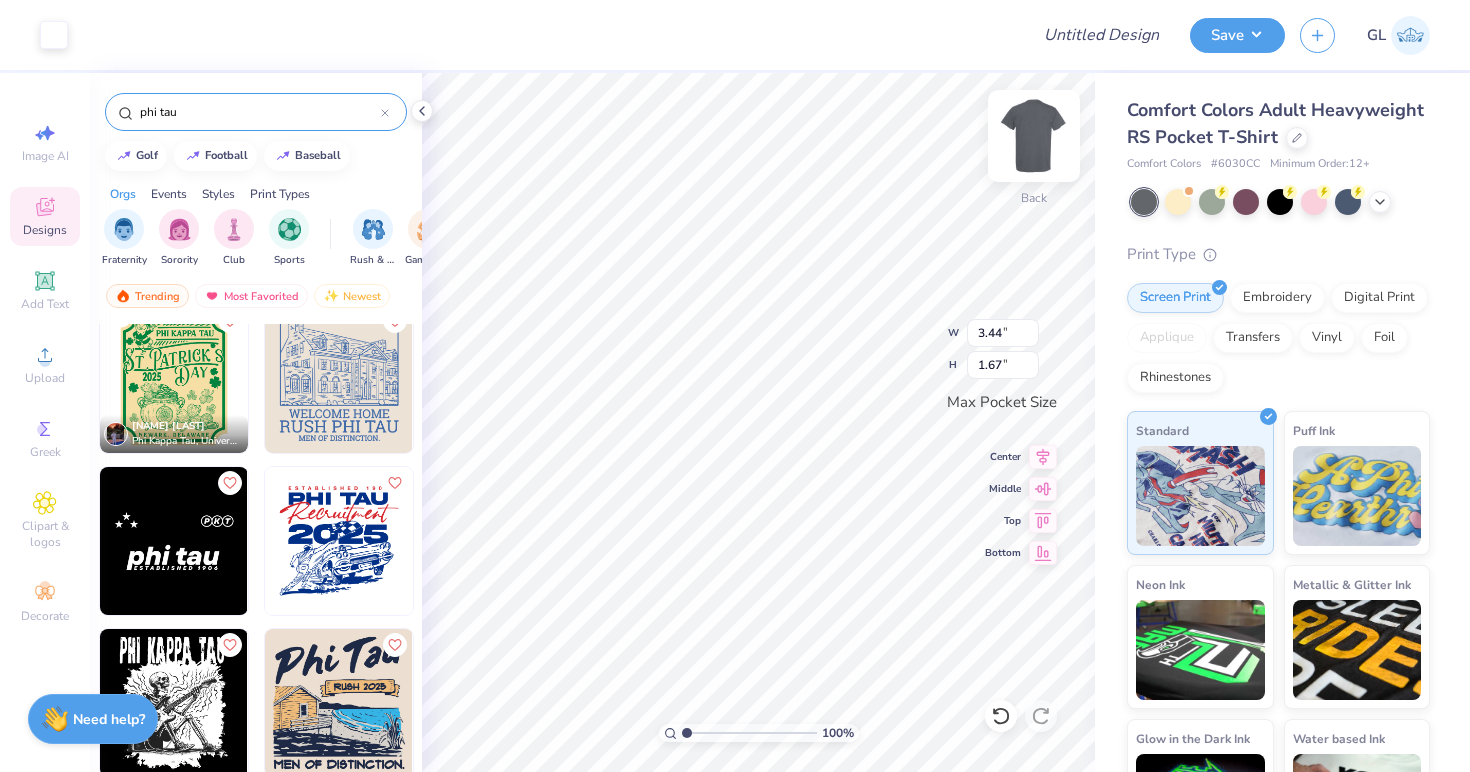 click at bounding box center [1034, 136] 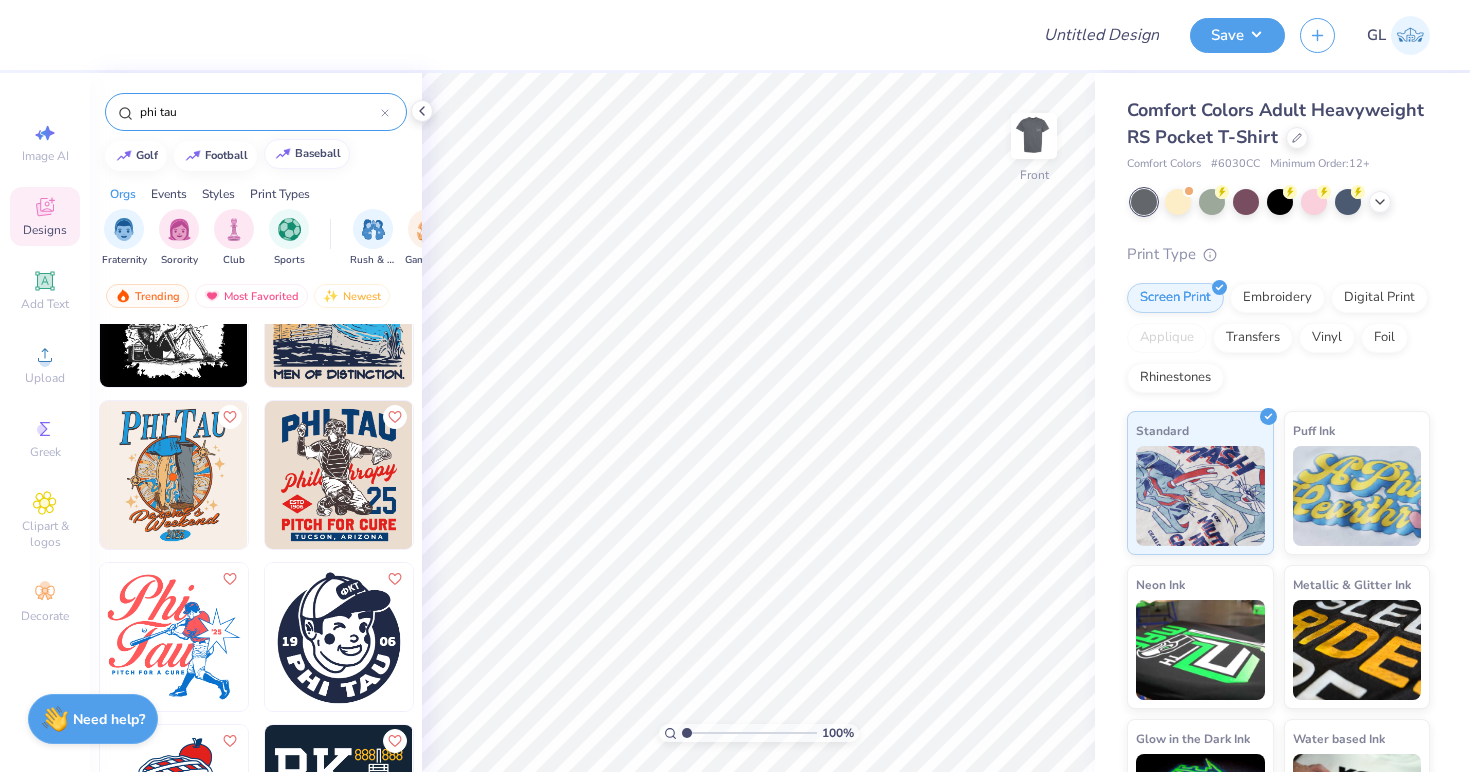 scroll, scrollTop: 865, scrollLeft: 0, axis: vertical 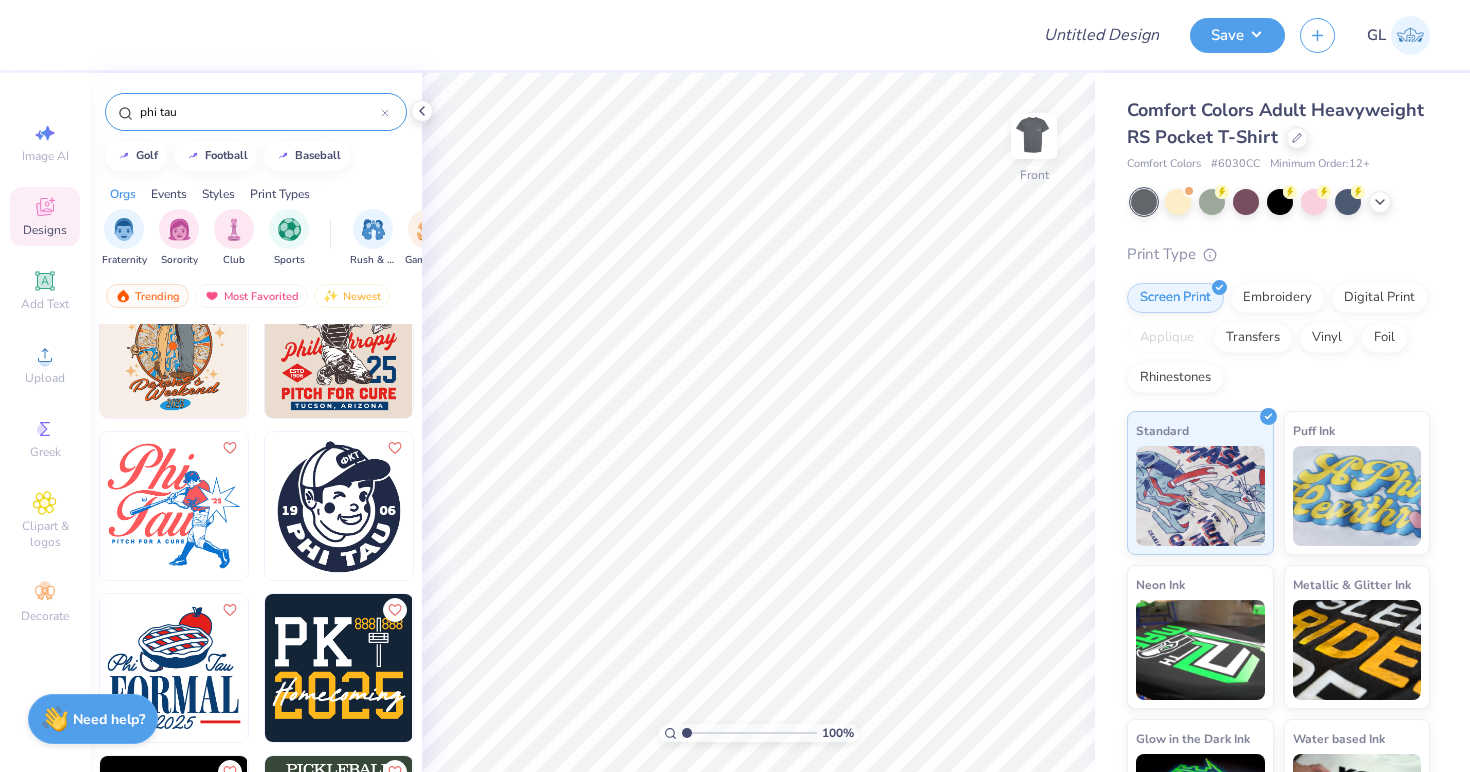 click on "phi tau" at bounding box center (259, 112) 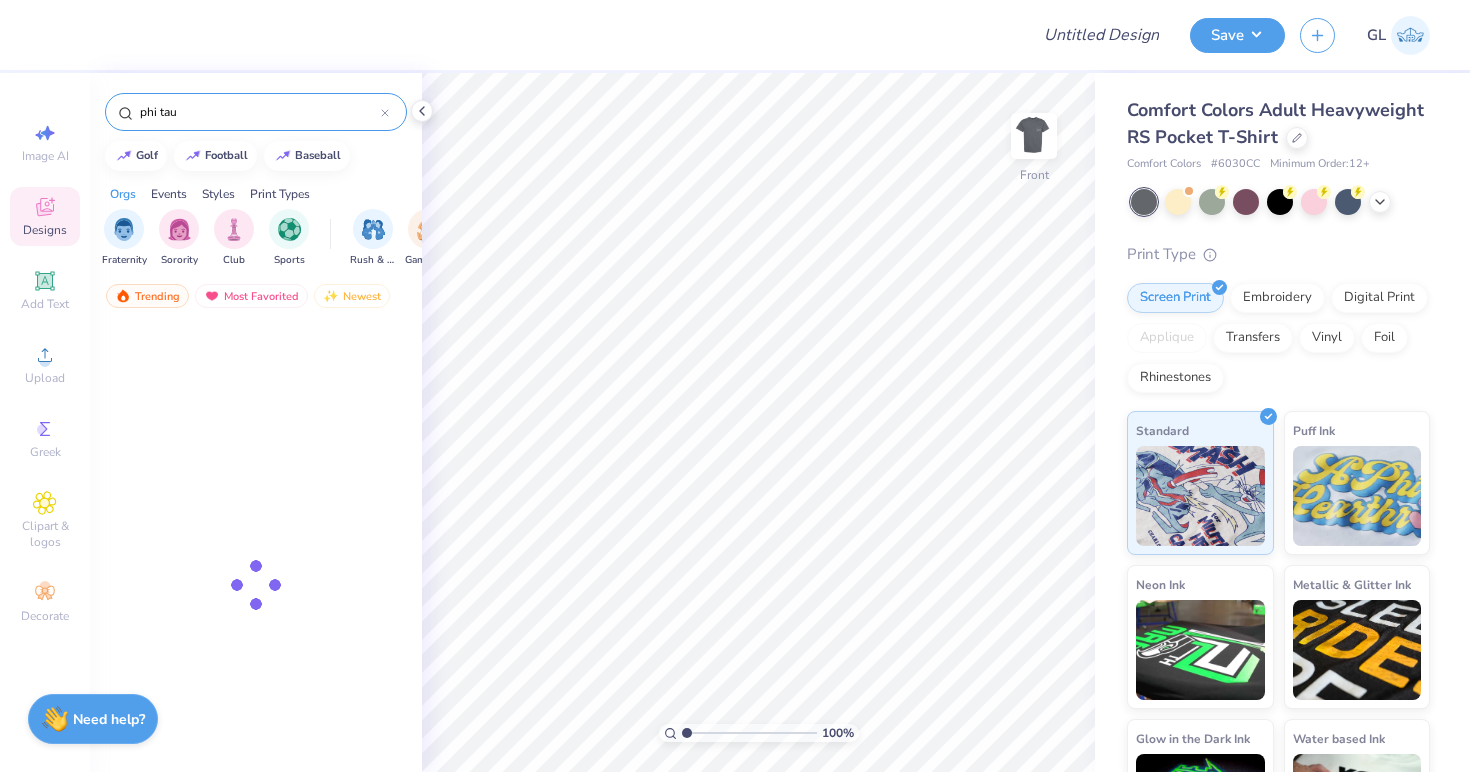 click on "phi tau" at bounding box center (259, 112) 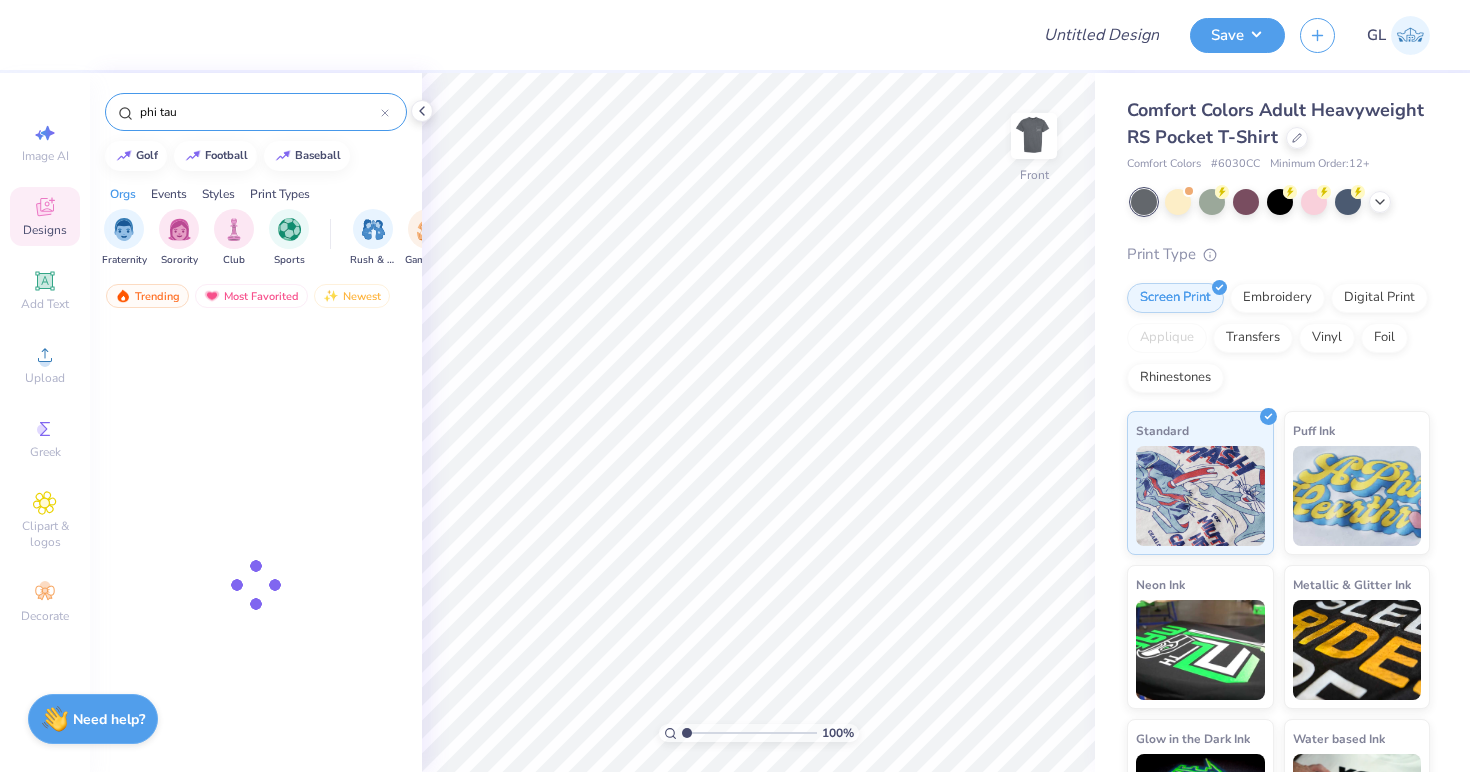 click on "phi tau" at bounding box center [259, 112] 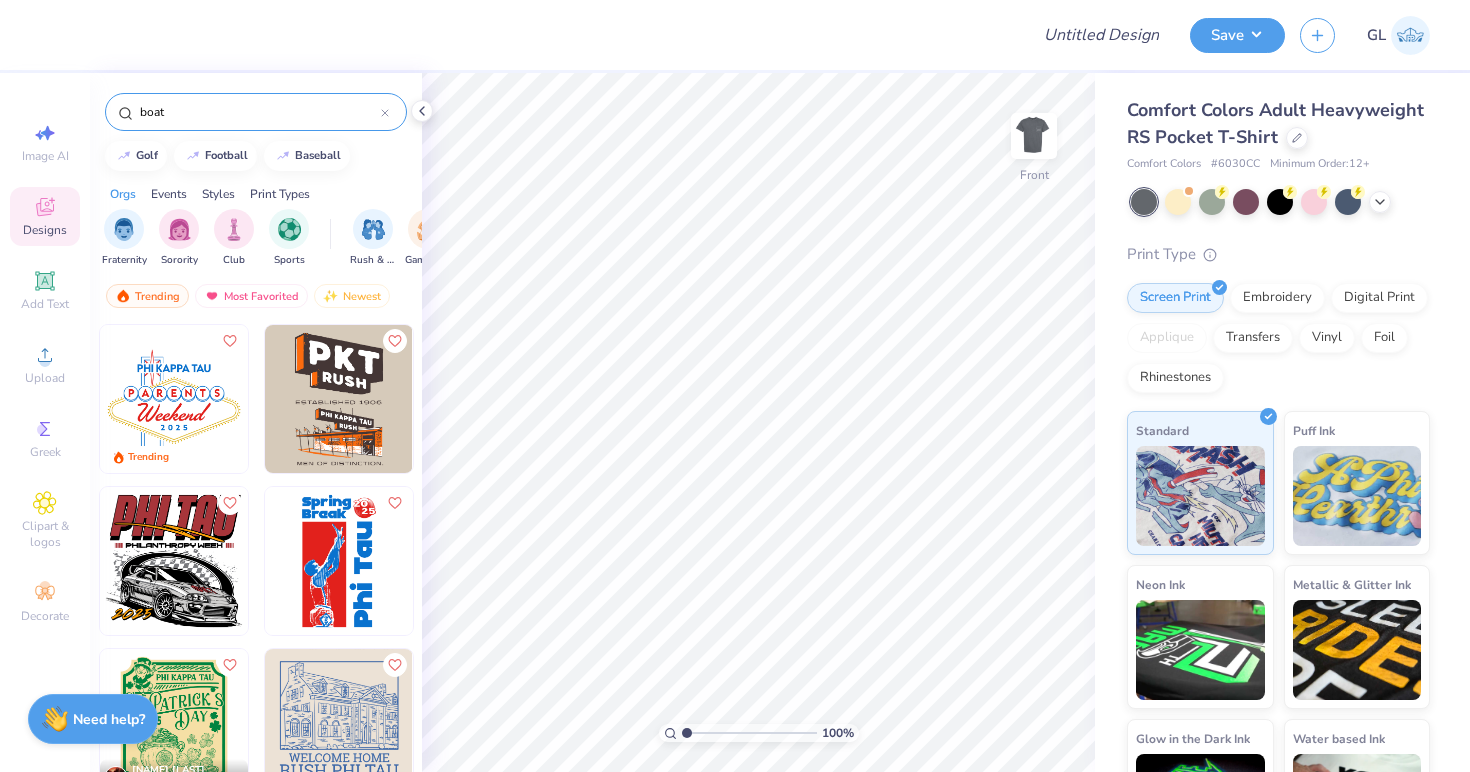 type on "boat" 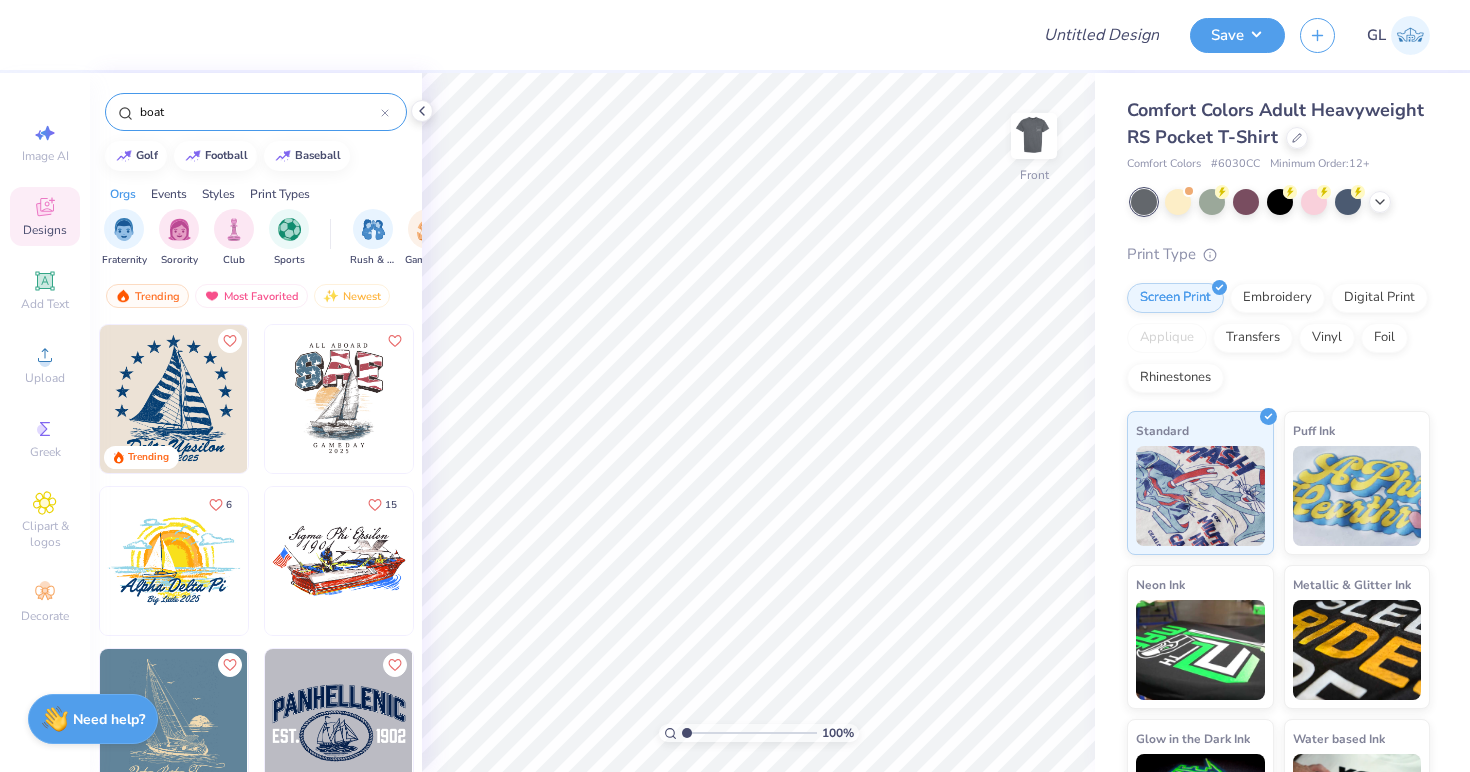 click at bounding box center [174, 399] 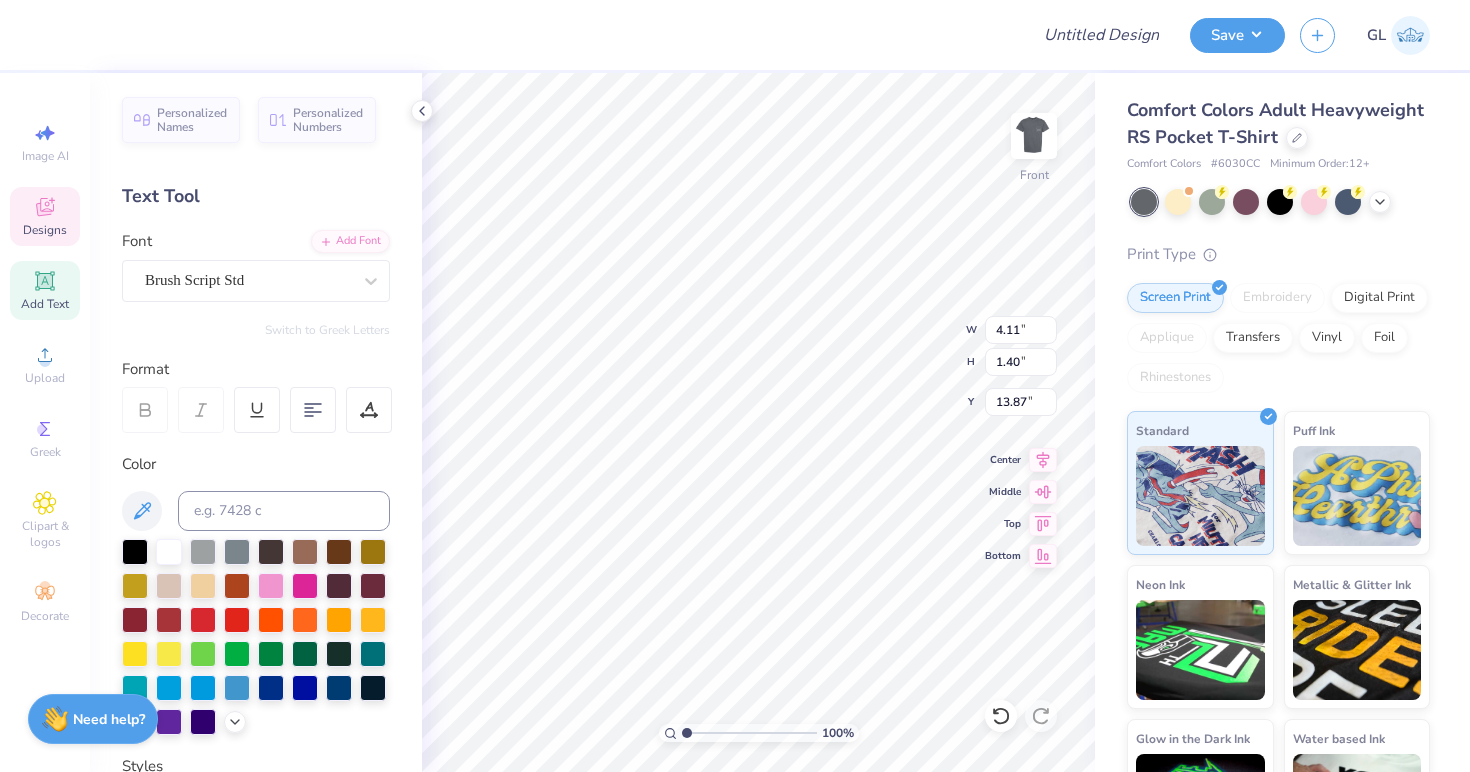 scroll, scrollTop: 0, scrollLeft: 0, axis: both 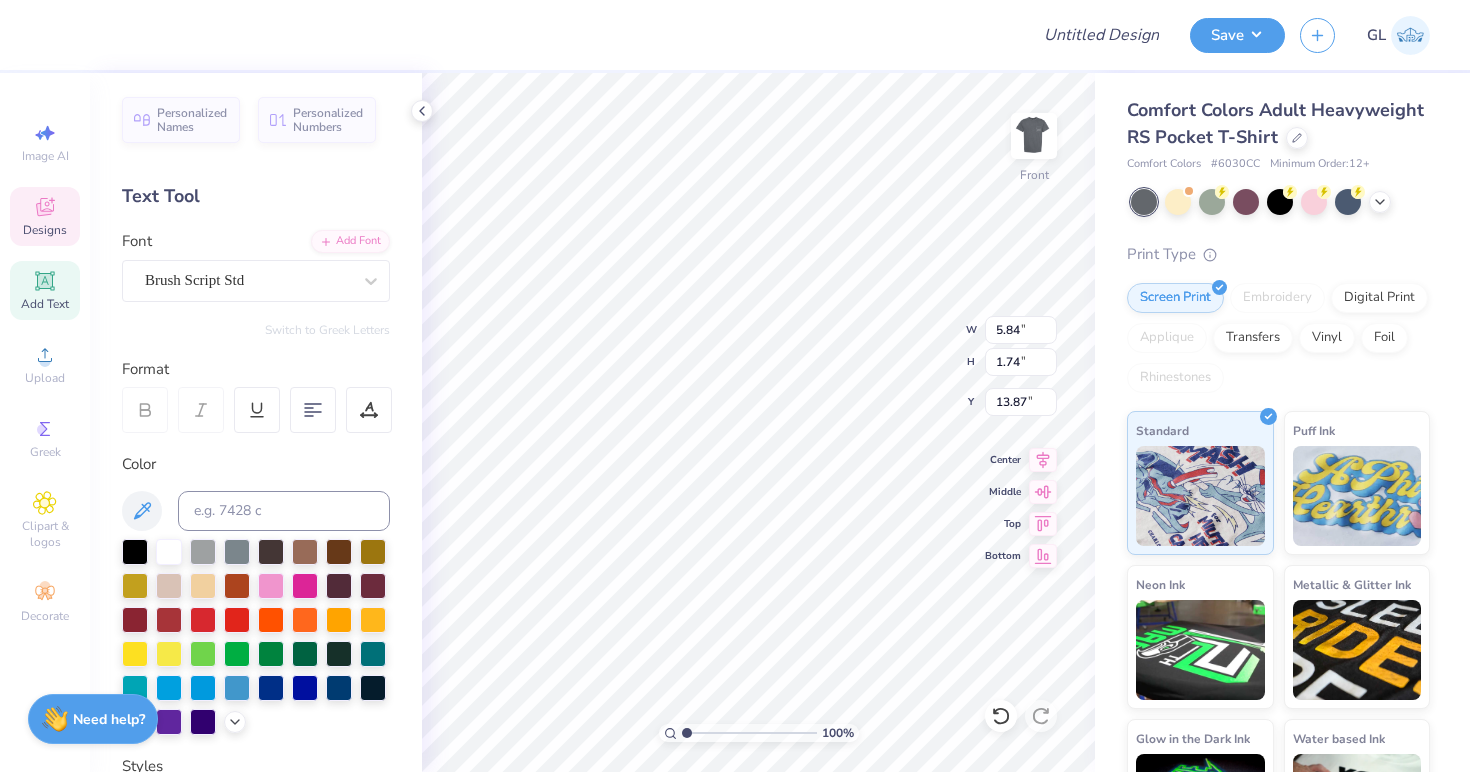 type on "5.84" 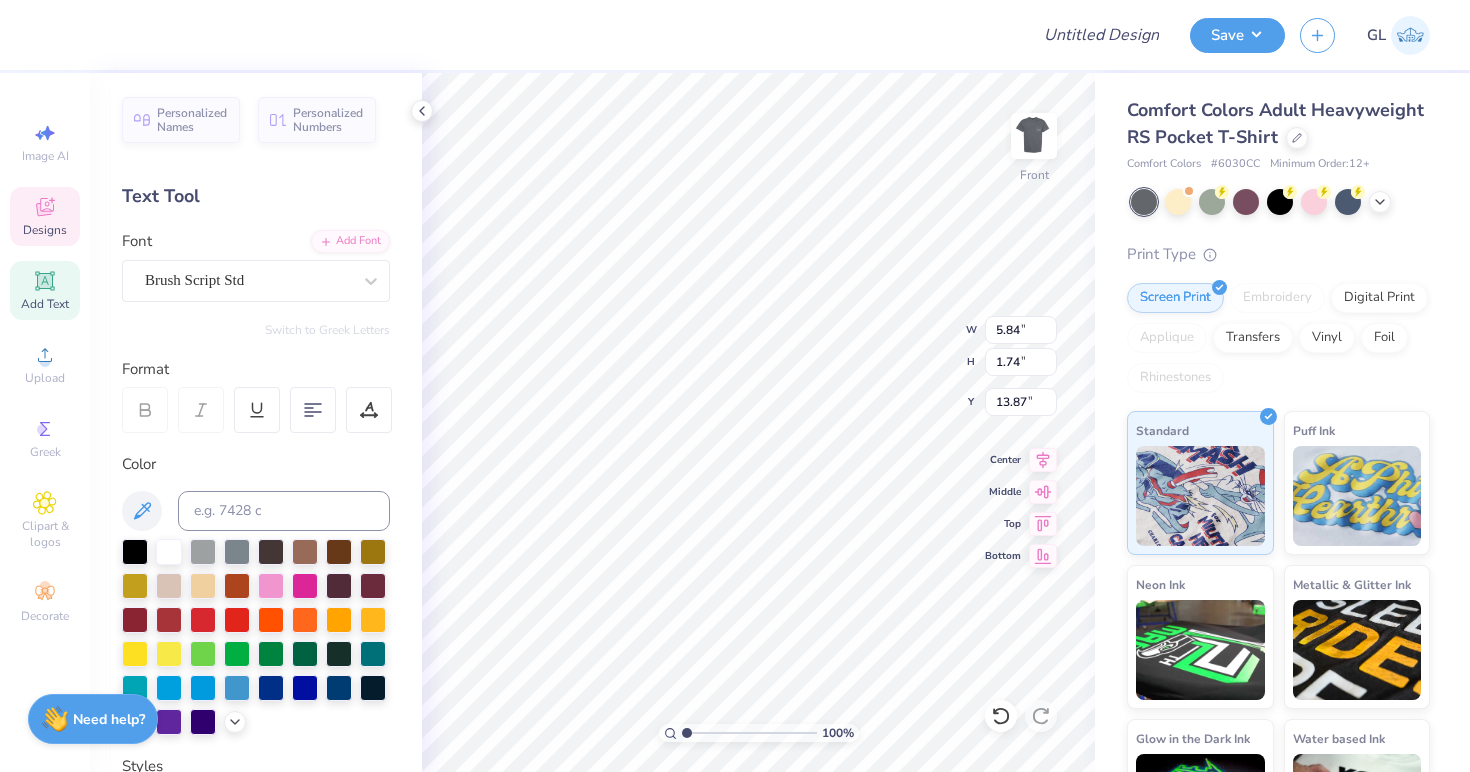 scroll, scrollTop: 0, scrollLeft: 2, axis: horizontal 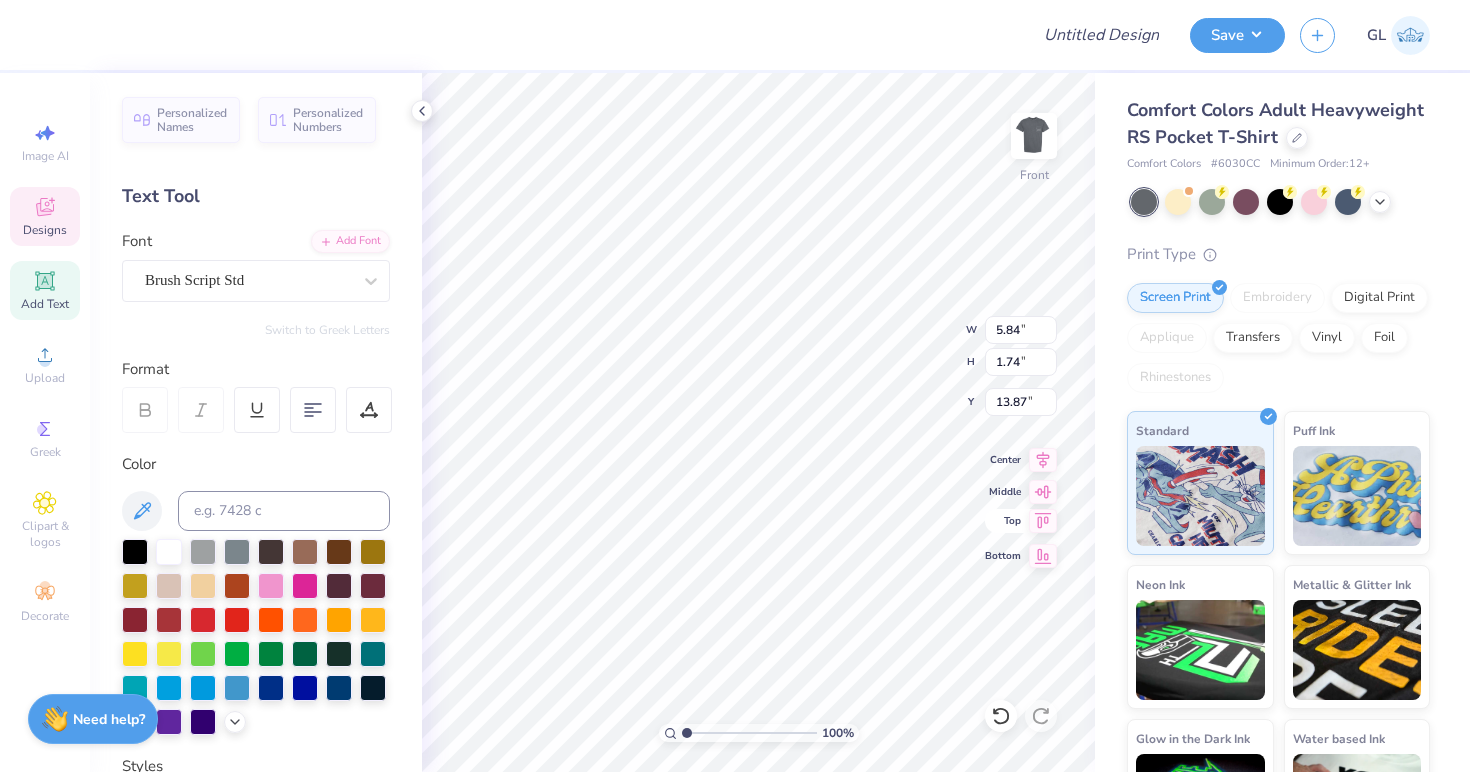 click on "100  % Front W 5.84 5.84 " H 1.74 1.74 " Y 13.87 13.87 " Center Middle Top Bottom" at bounding box center (758, 422) 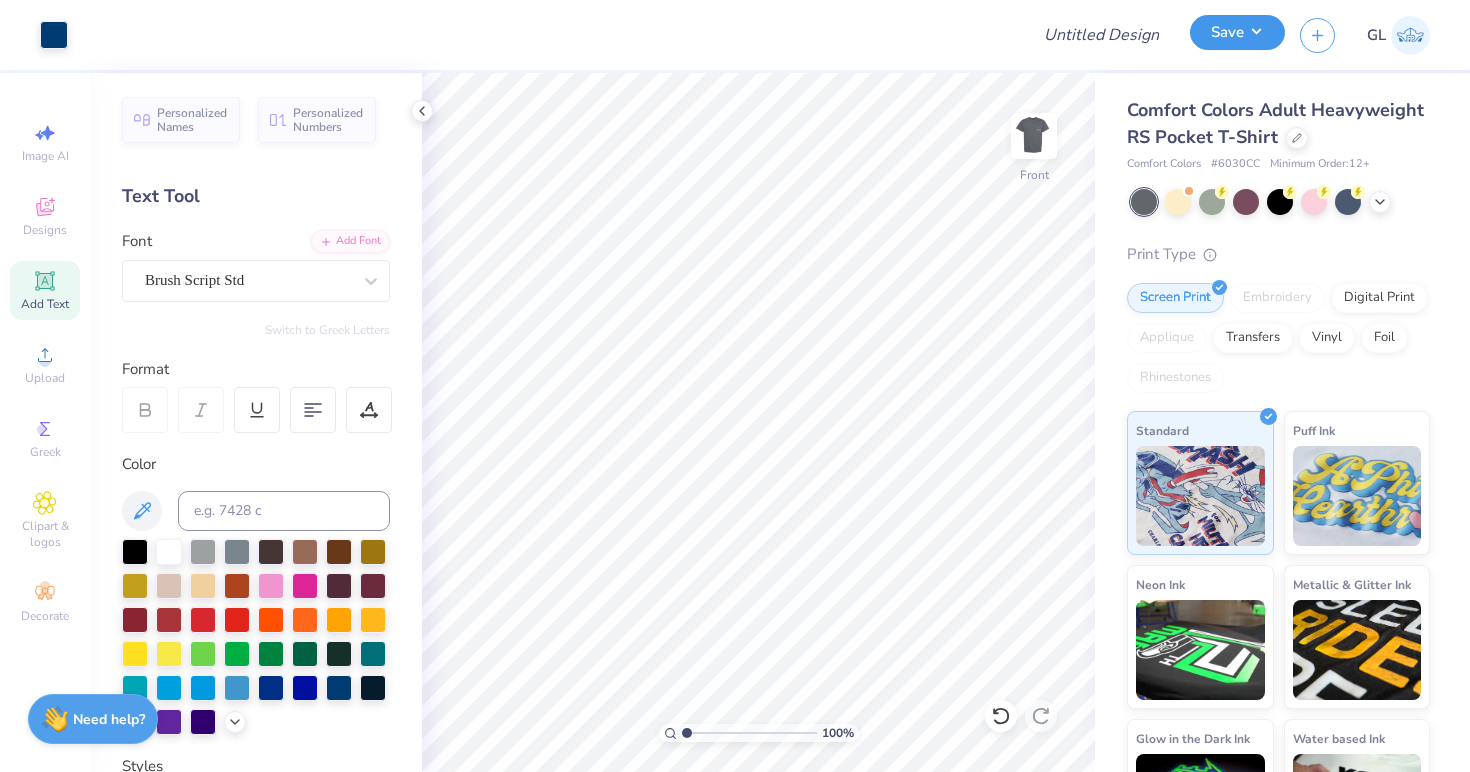 click on "Save" at bounding box center [1237, 32] 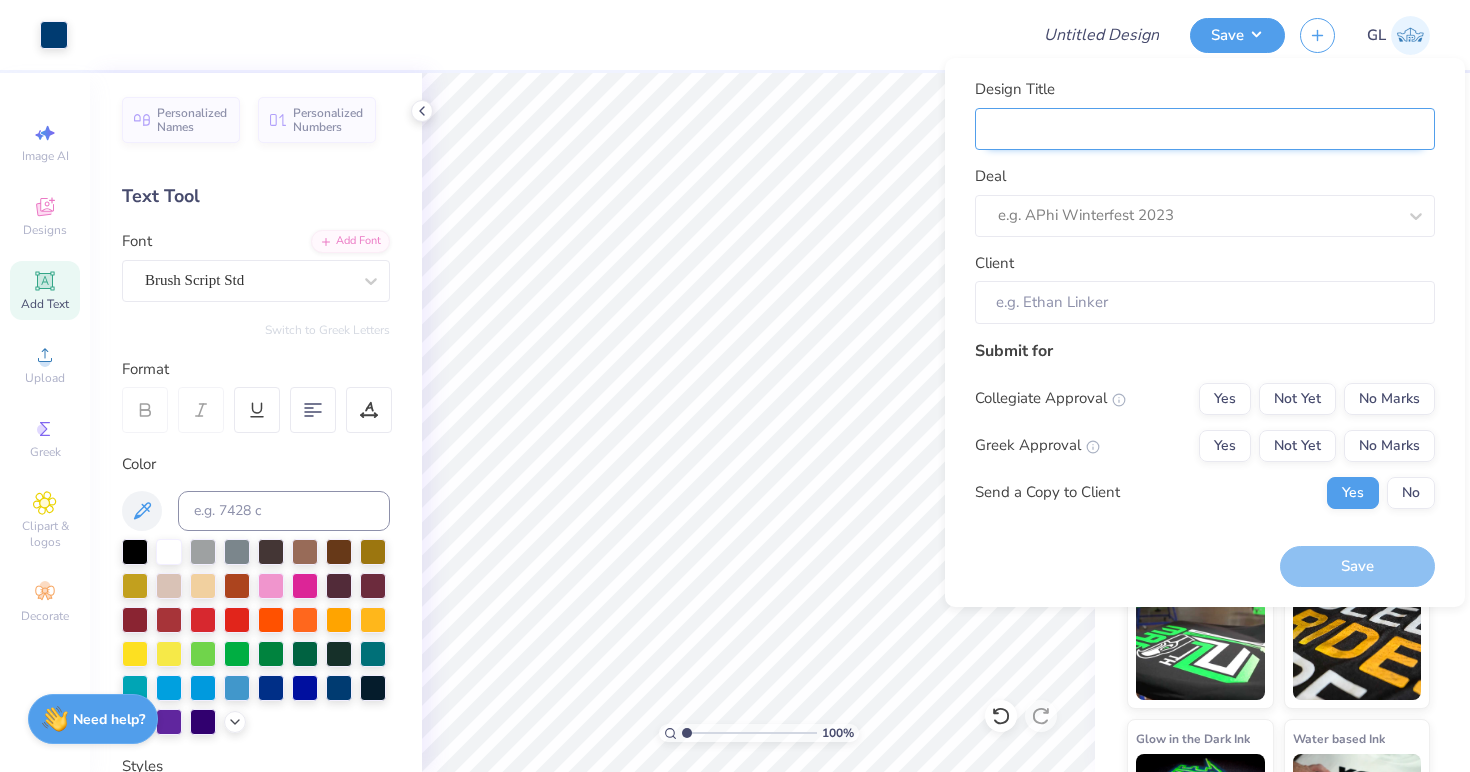 click on "Design Title" at bounding box center (1205, 129) 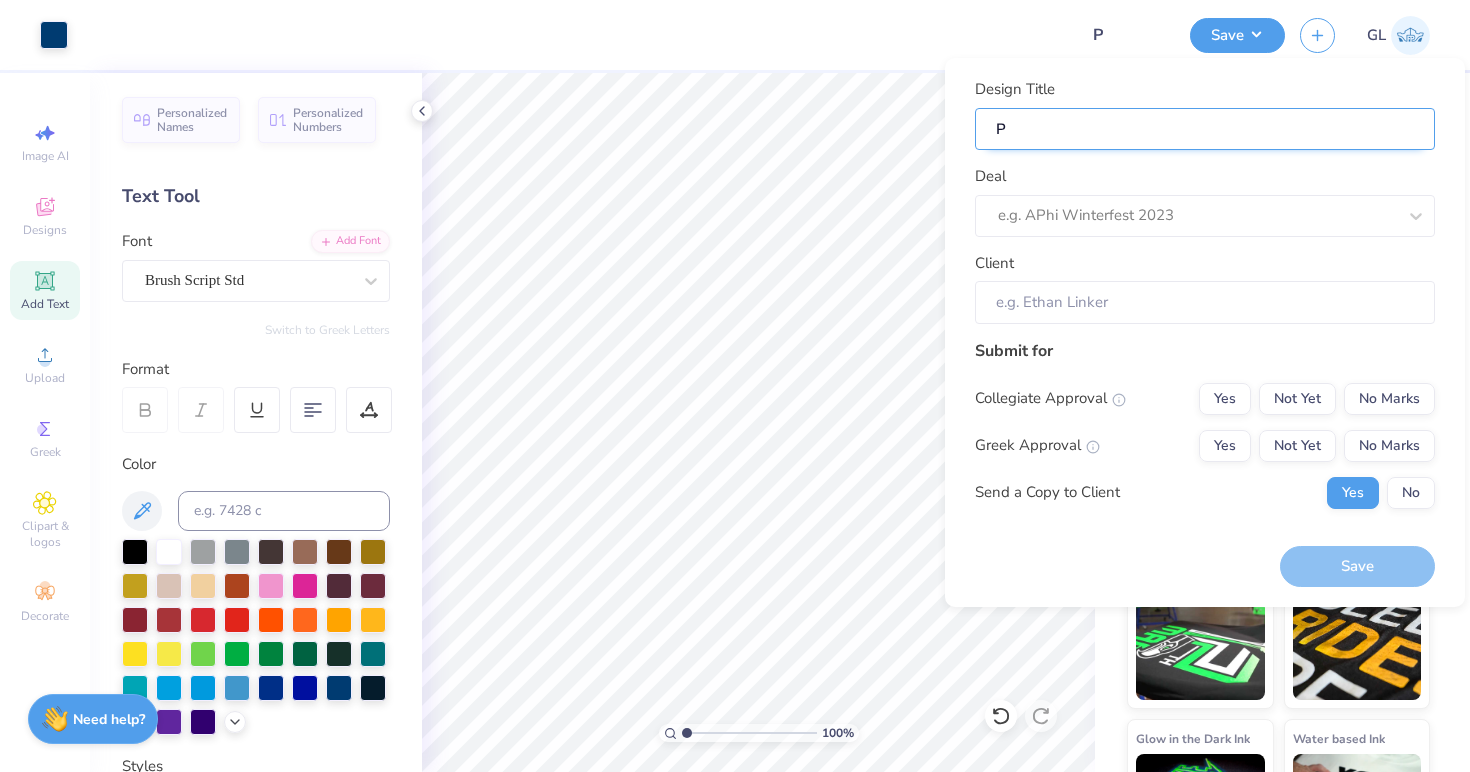 type on "Ph" 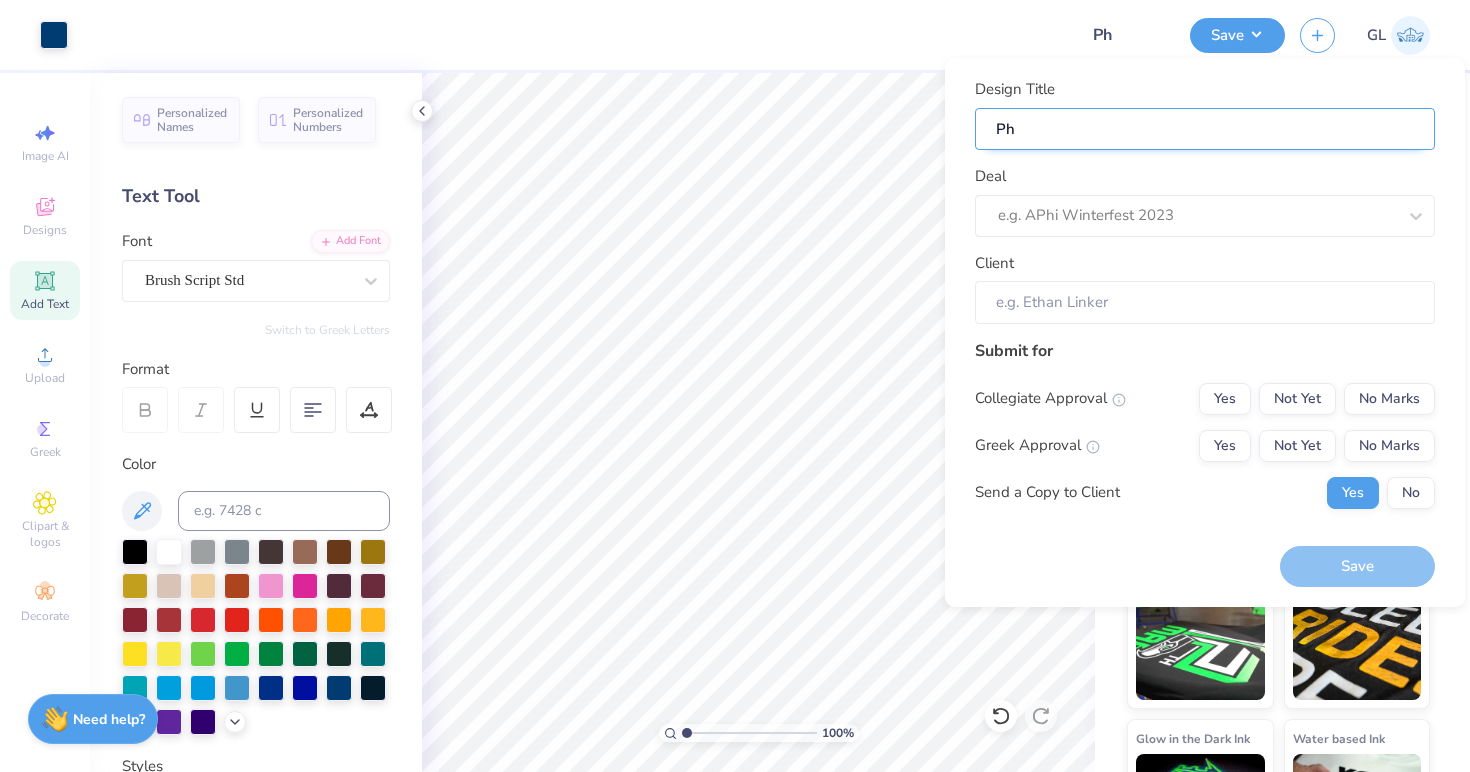 type on "Phi" 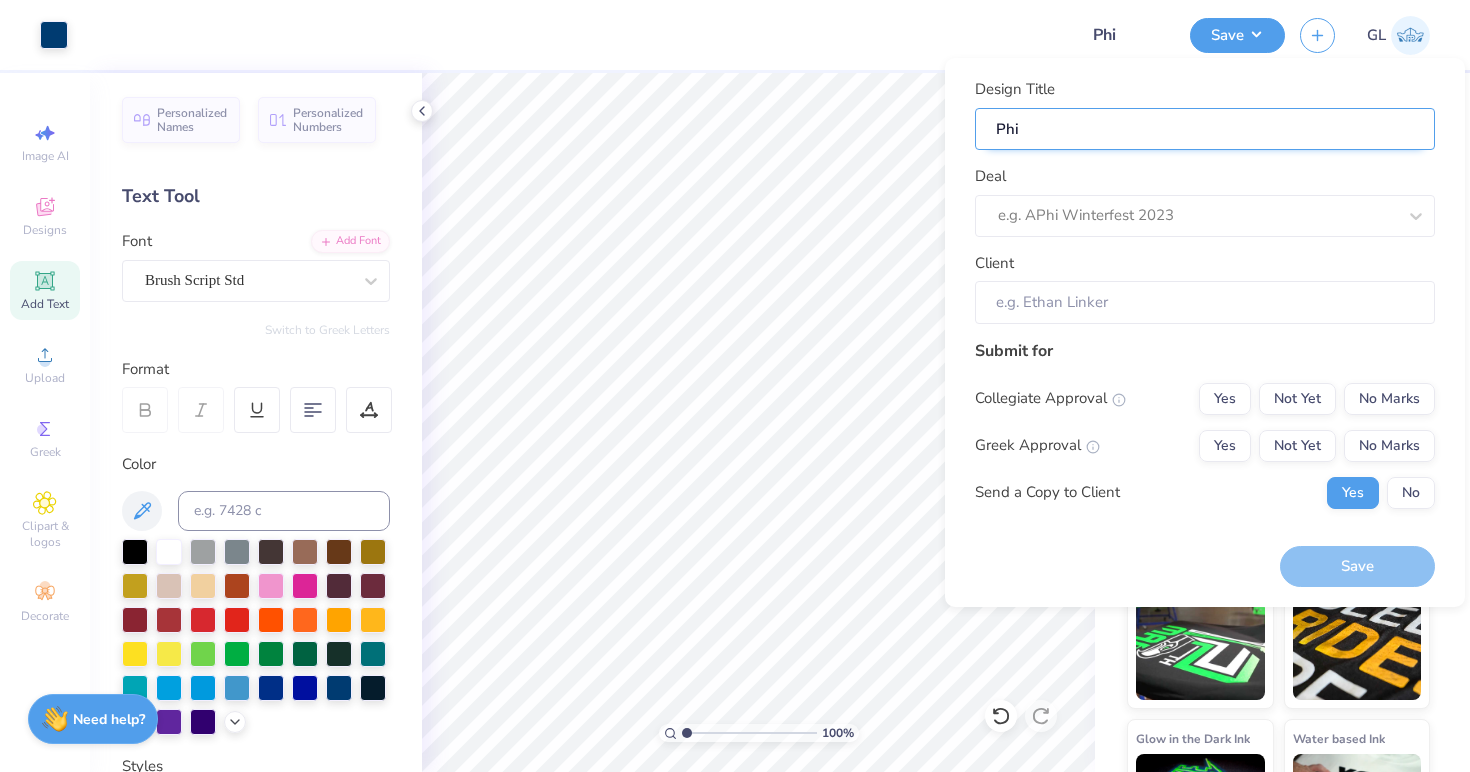 type on "Phi" 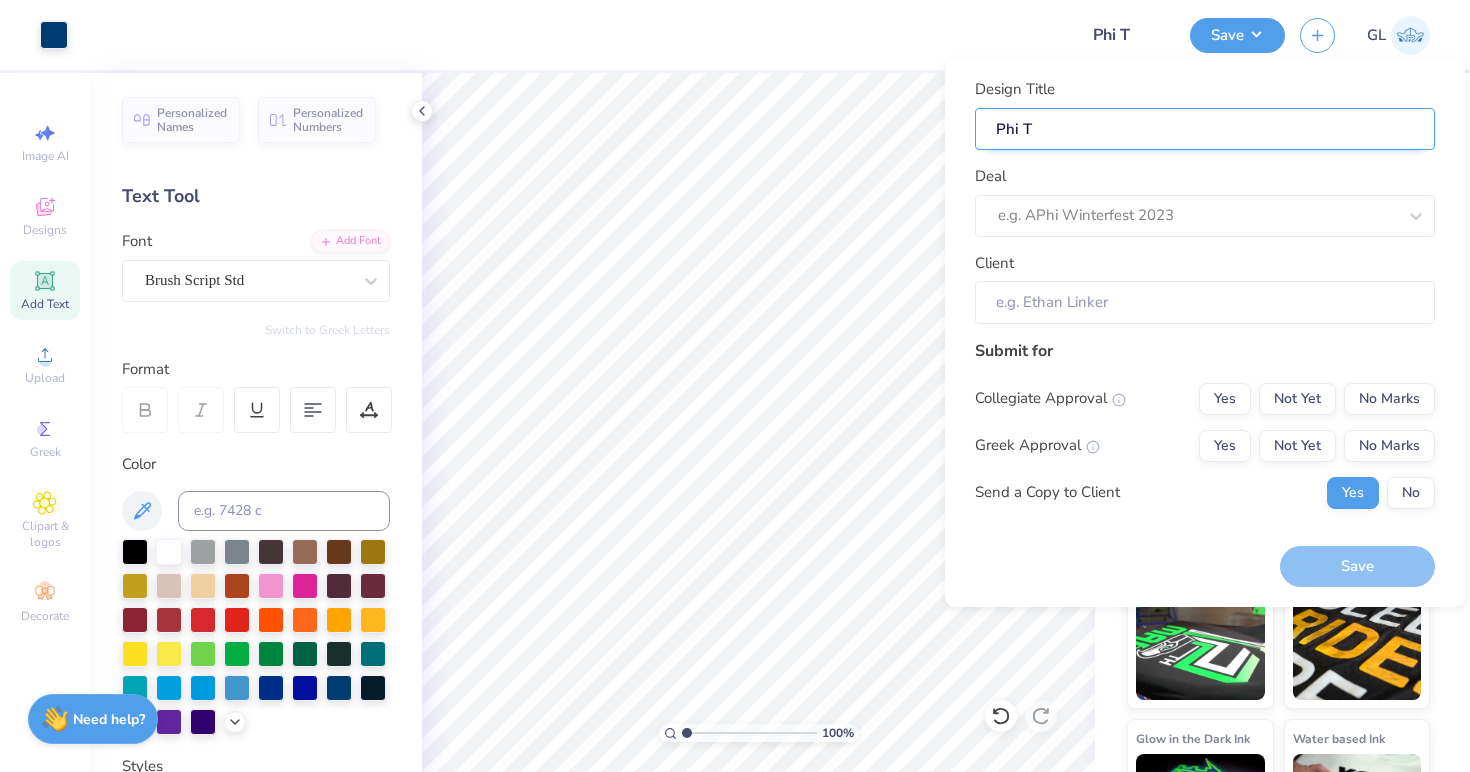 type on "Phi Ta" 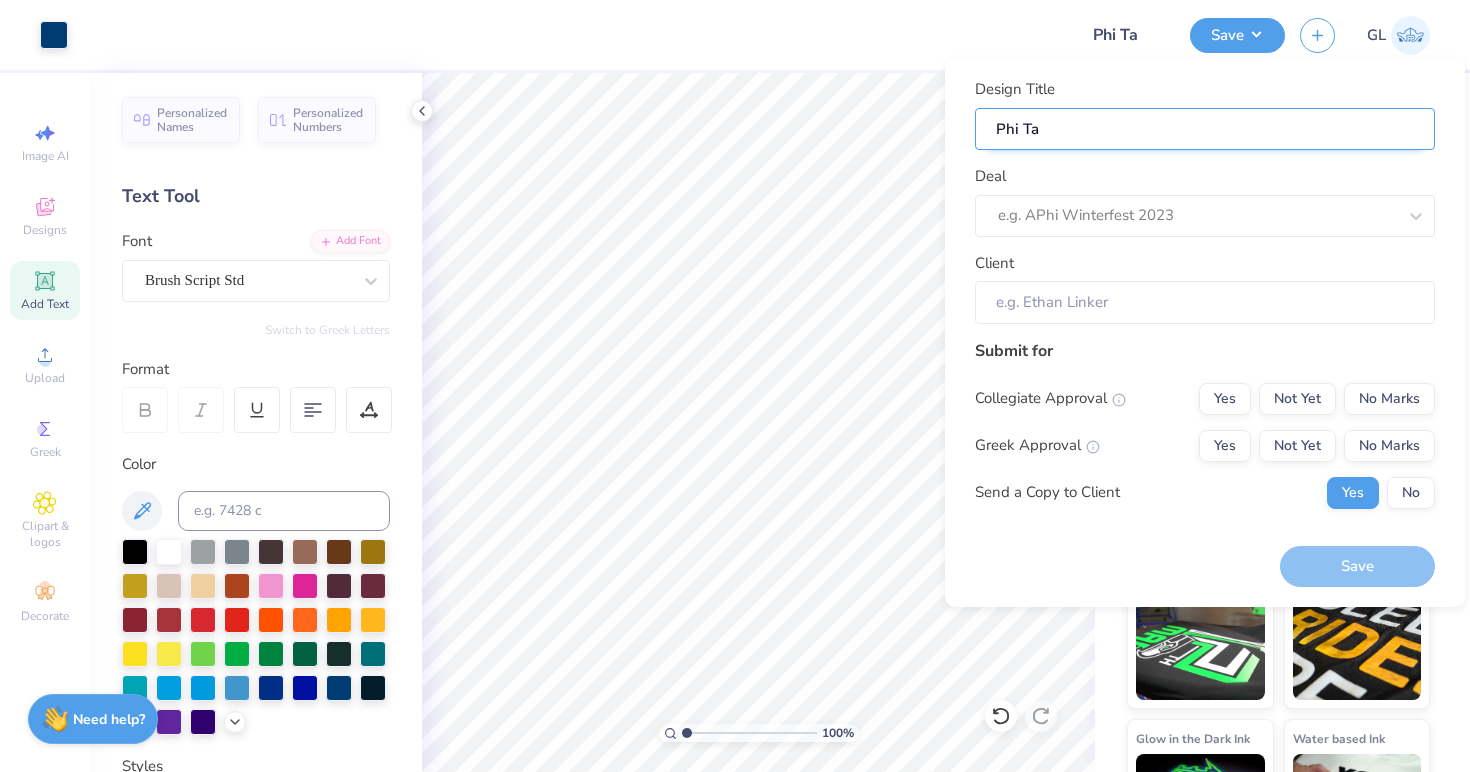 type on "Phi Tau" 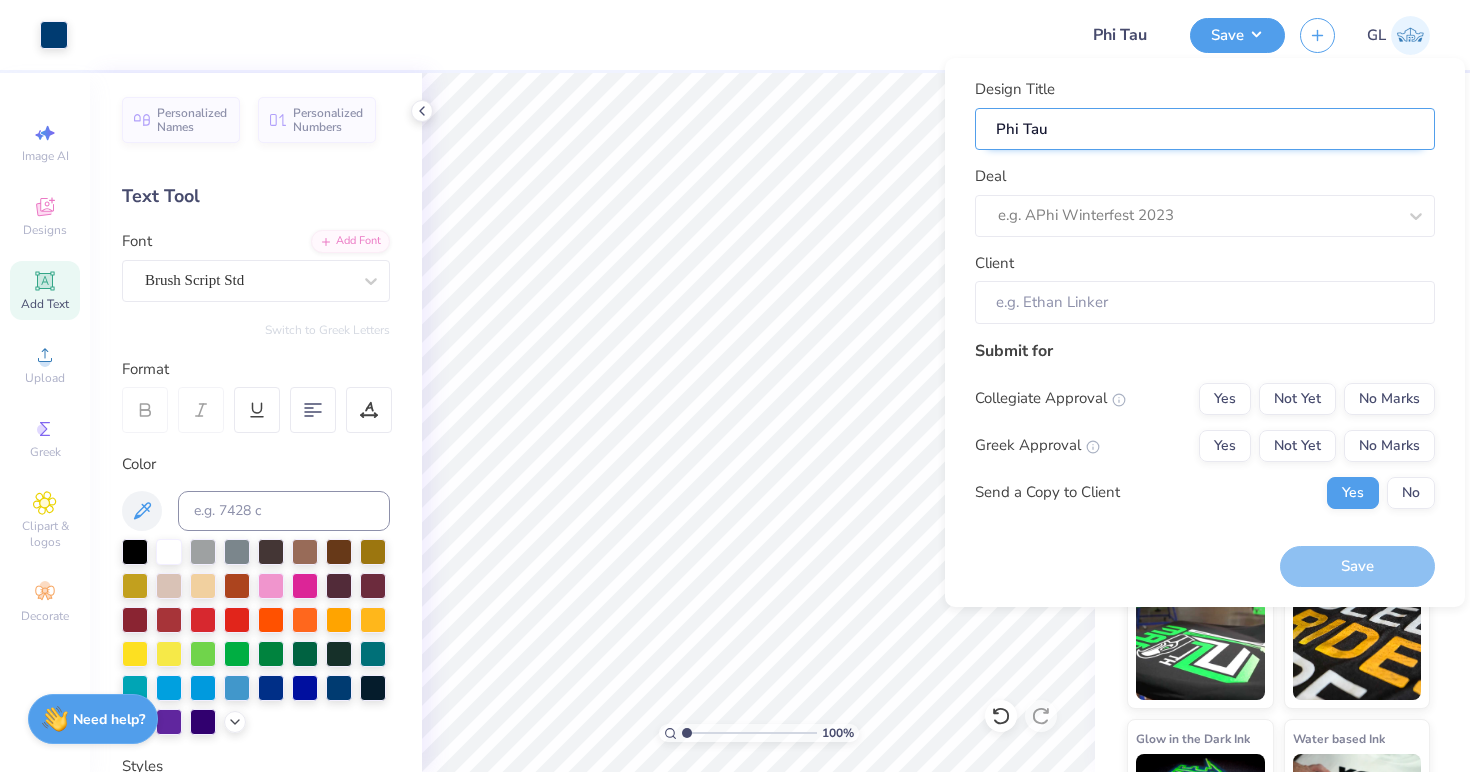 type on "Phi Tau" 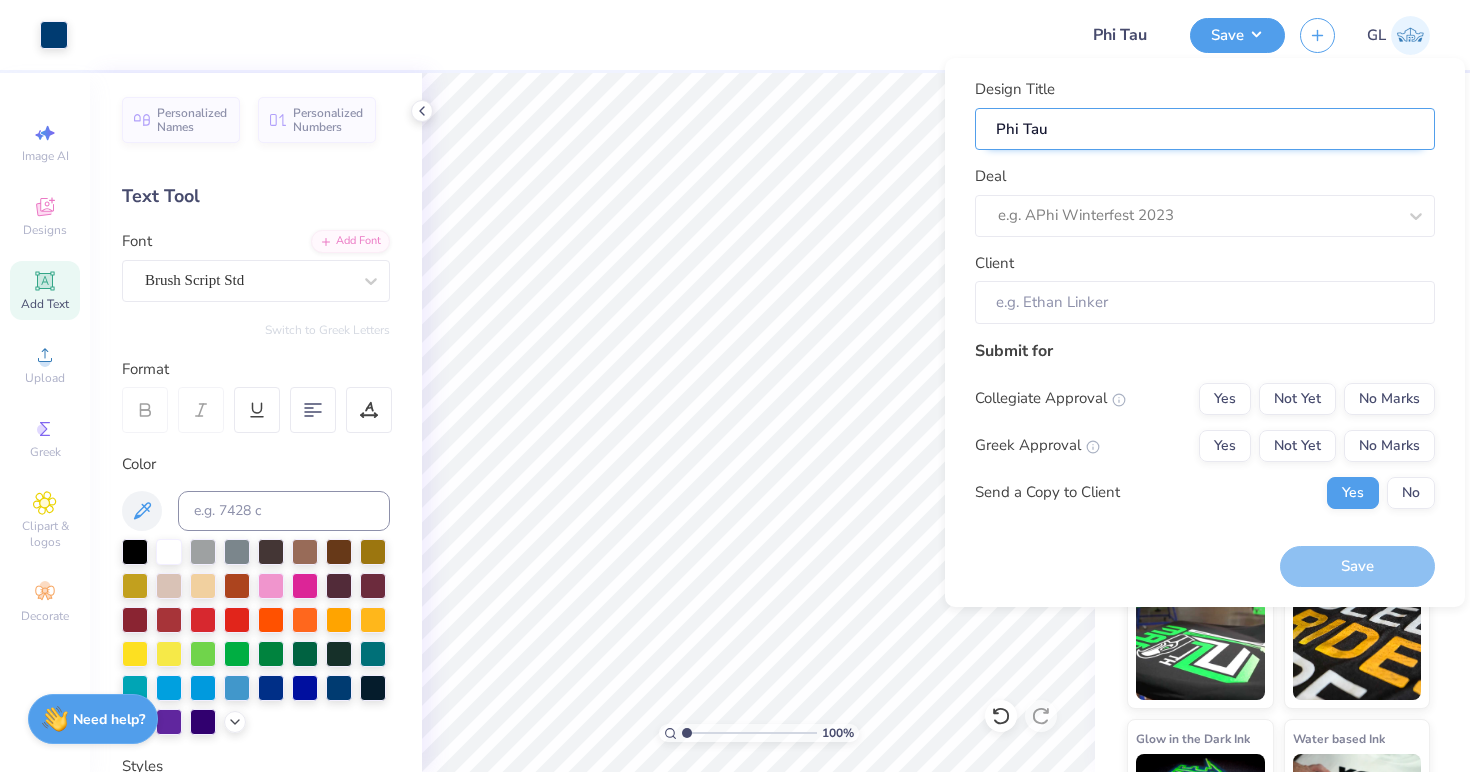 type on "Phi Tau D" 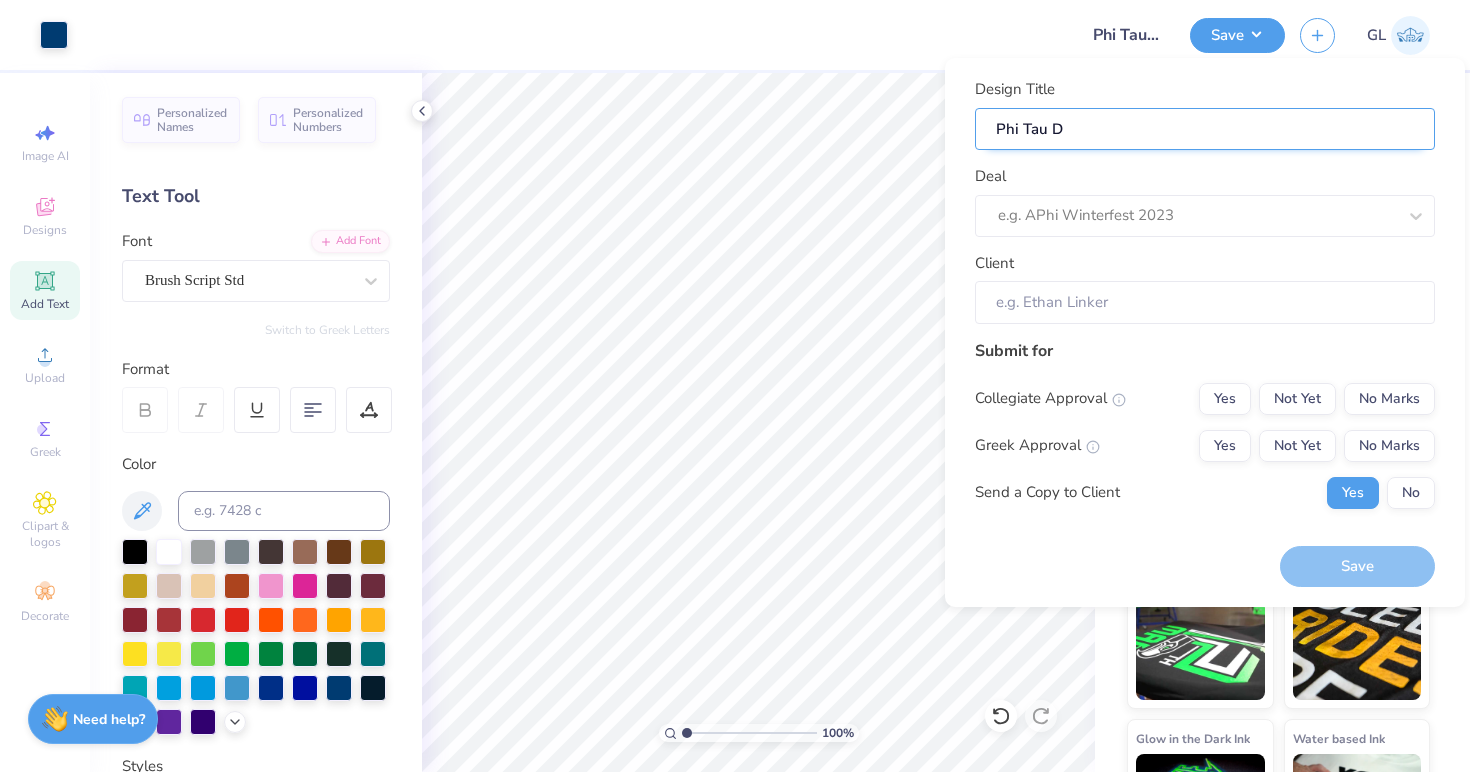 type on "Phi Tau De" 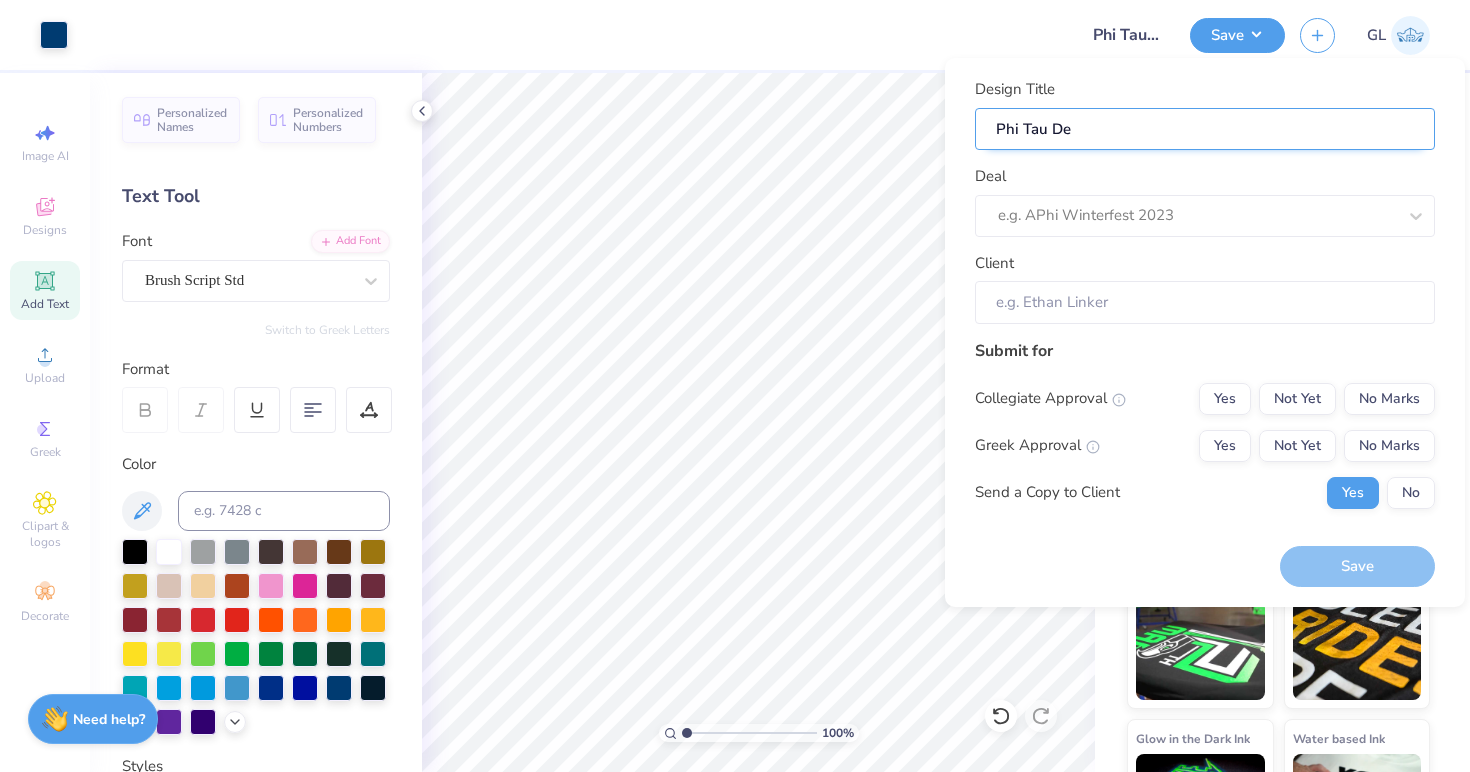 type on "Phi Tau Des" 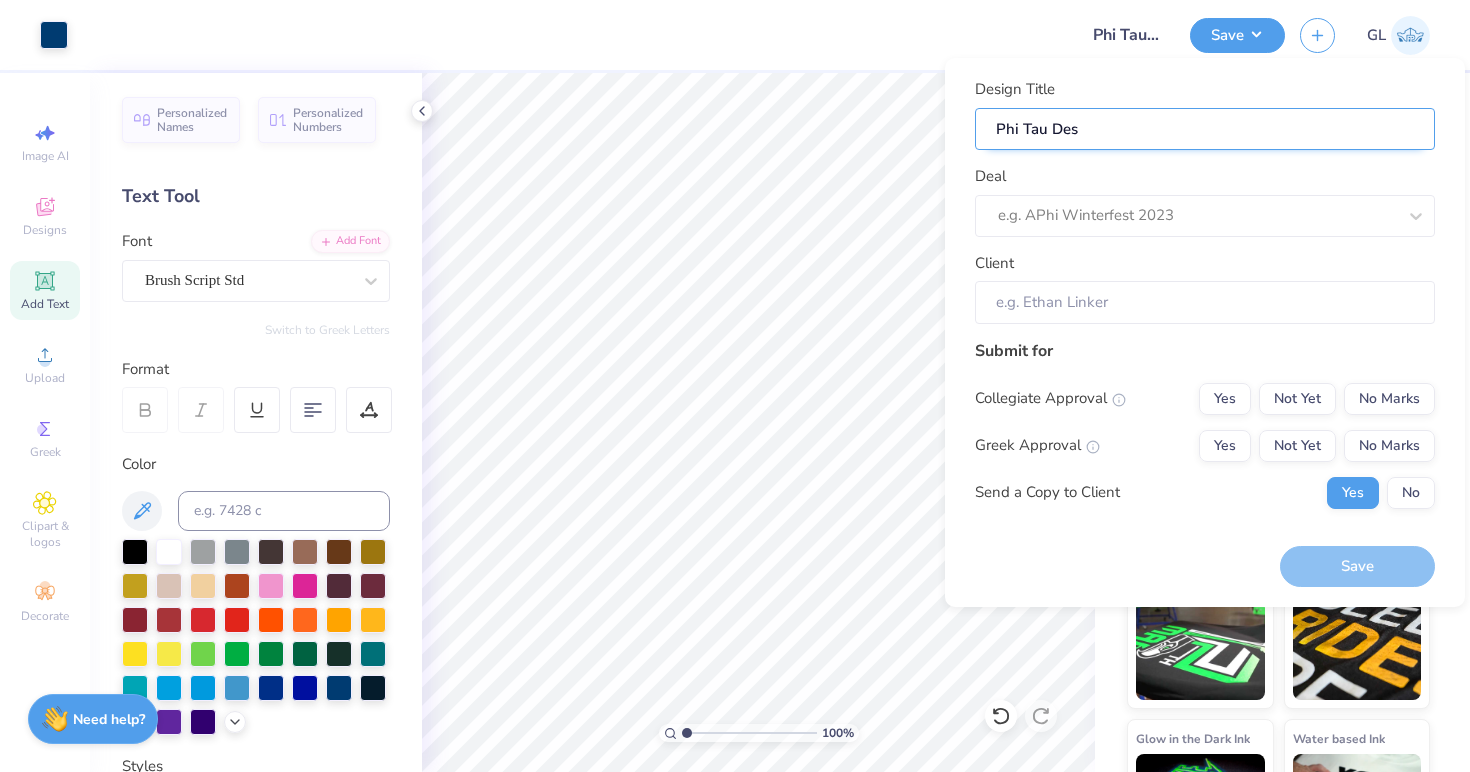 type on "Phi Tau Desi" 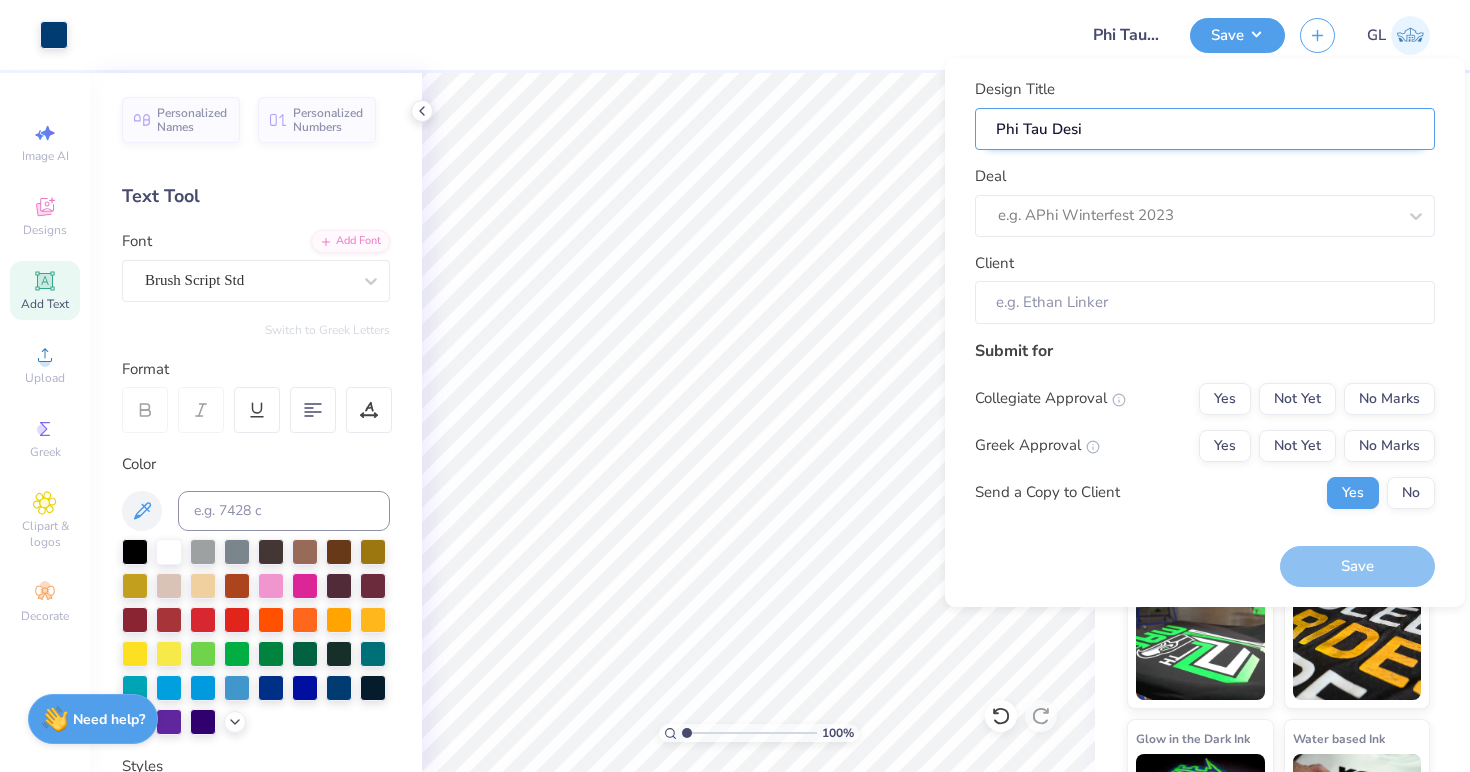 type on "Phi Tau Desig" 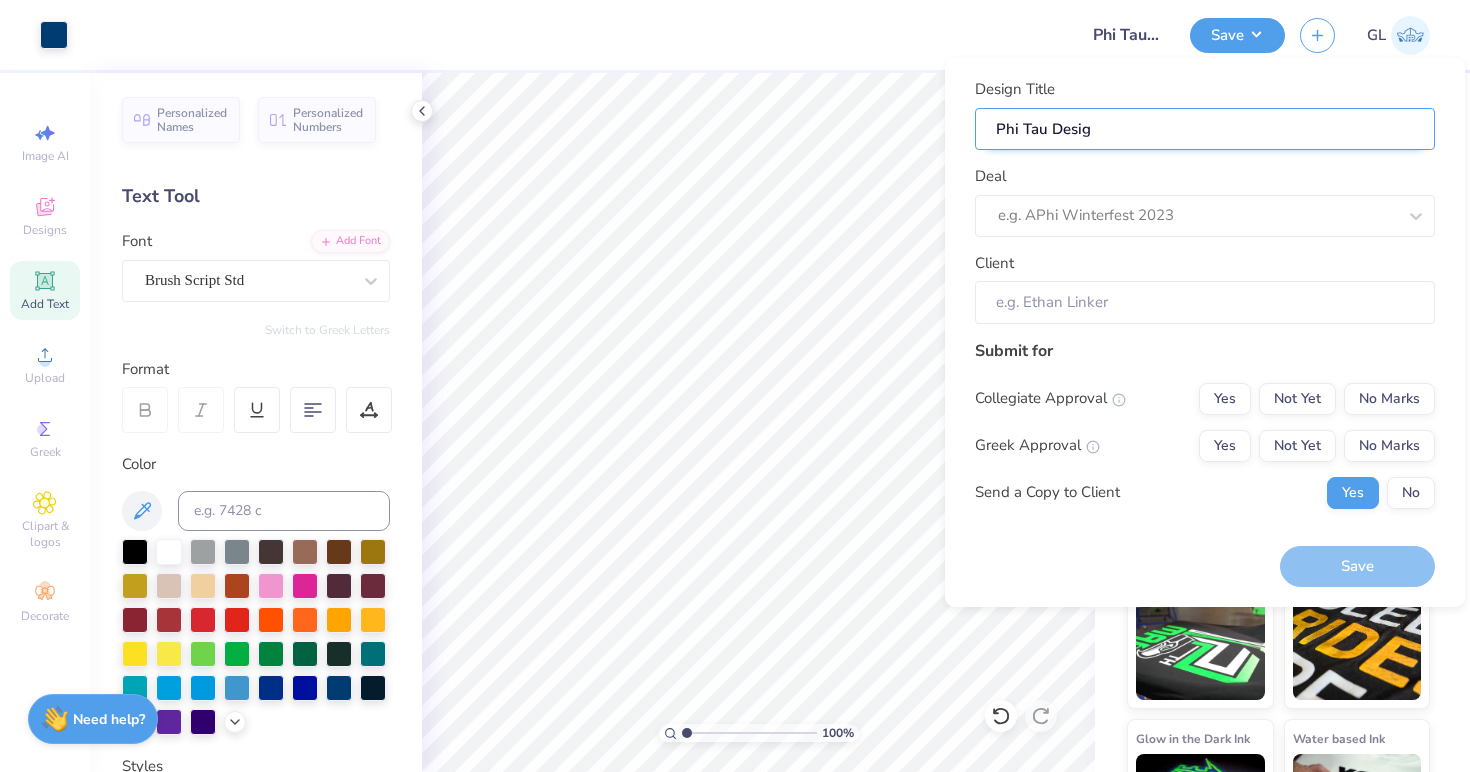 type on "Phi Tau Design" 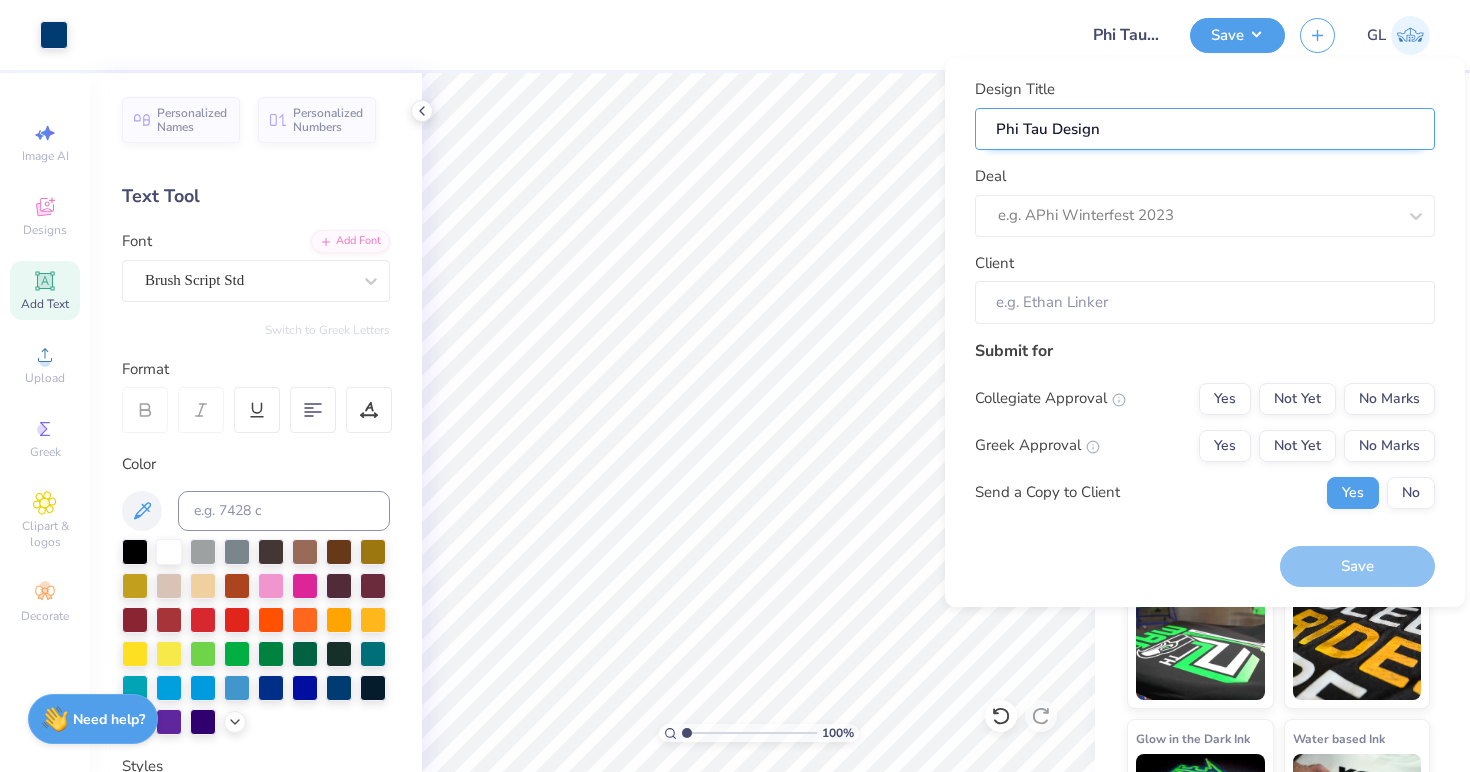 type on "Phi Tau Design" 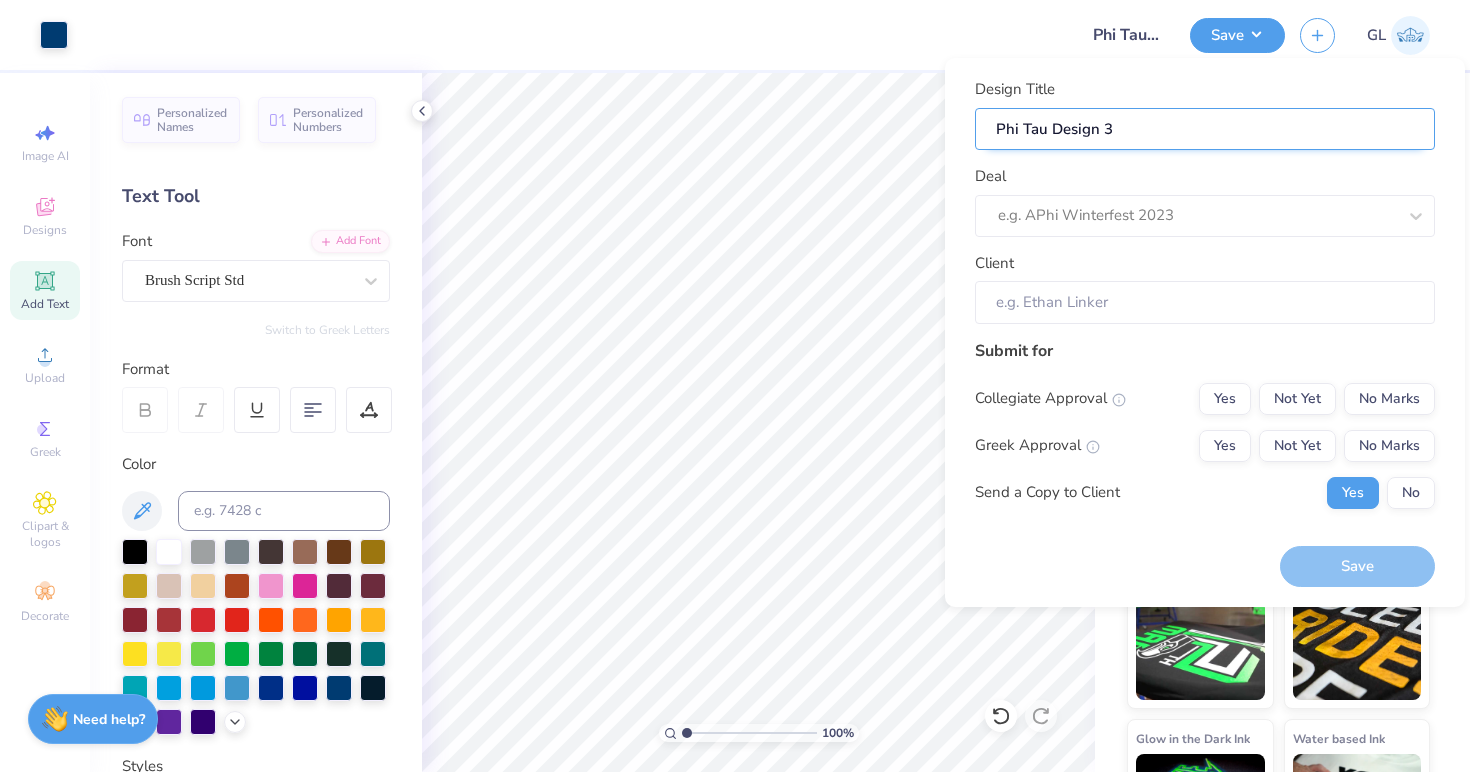 type on "Phi Tau Design 3" 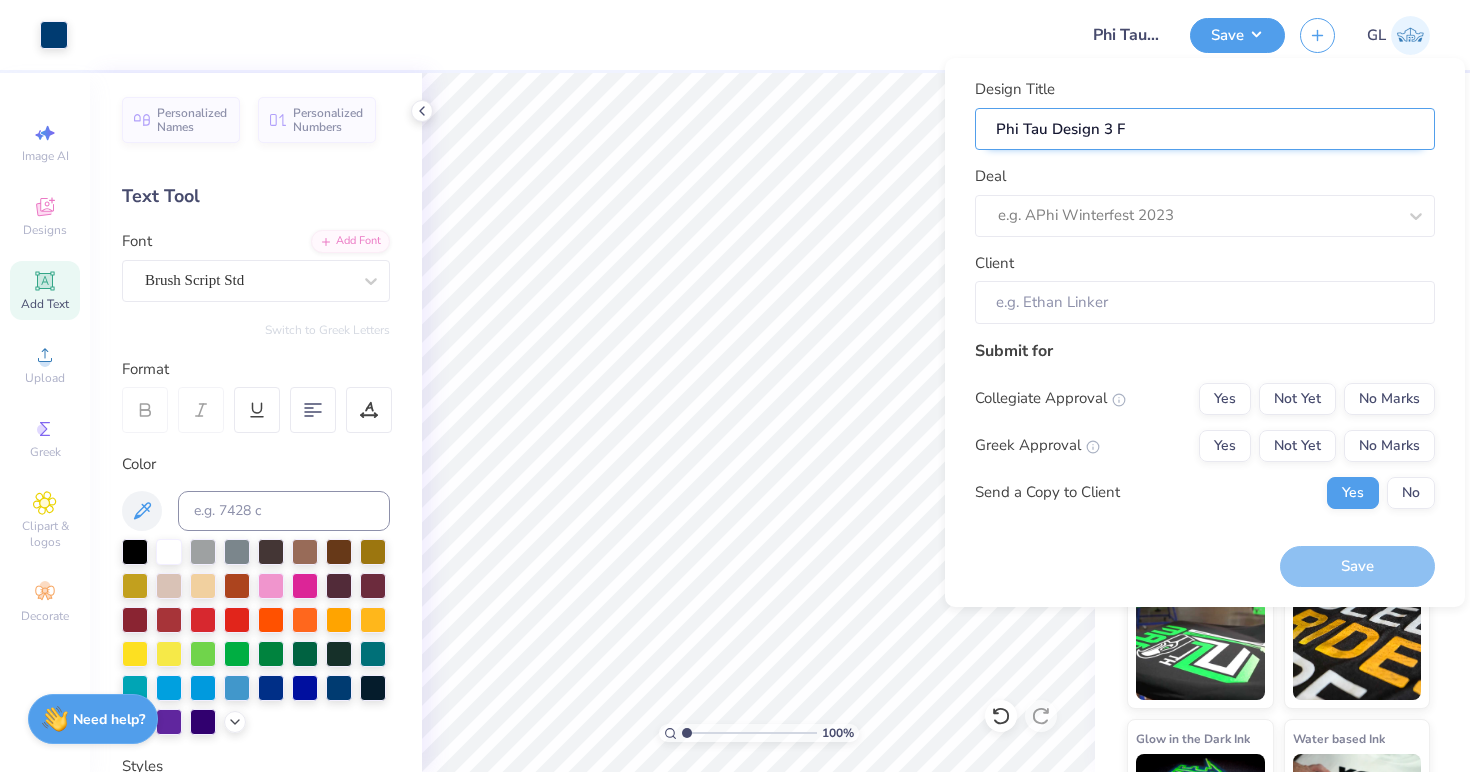 type on "Phi Tau Design 3 Fa" 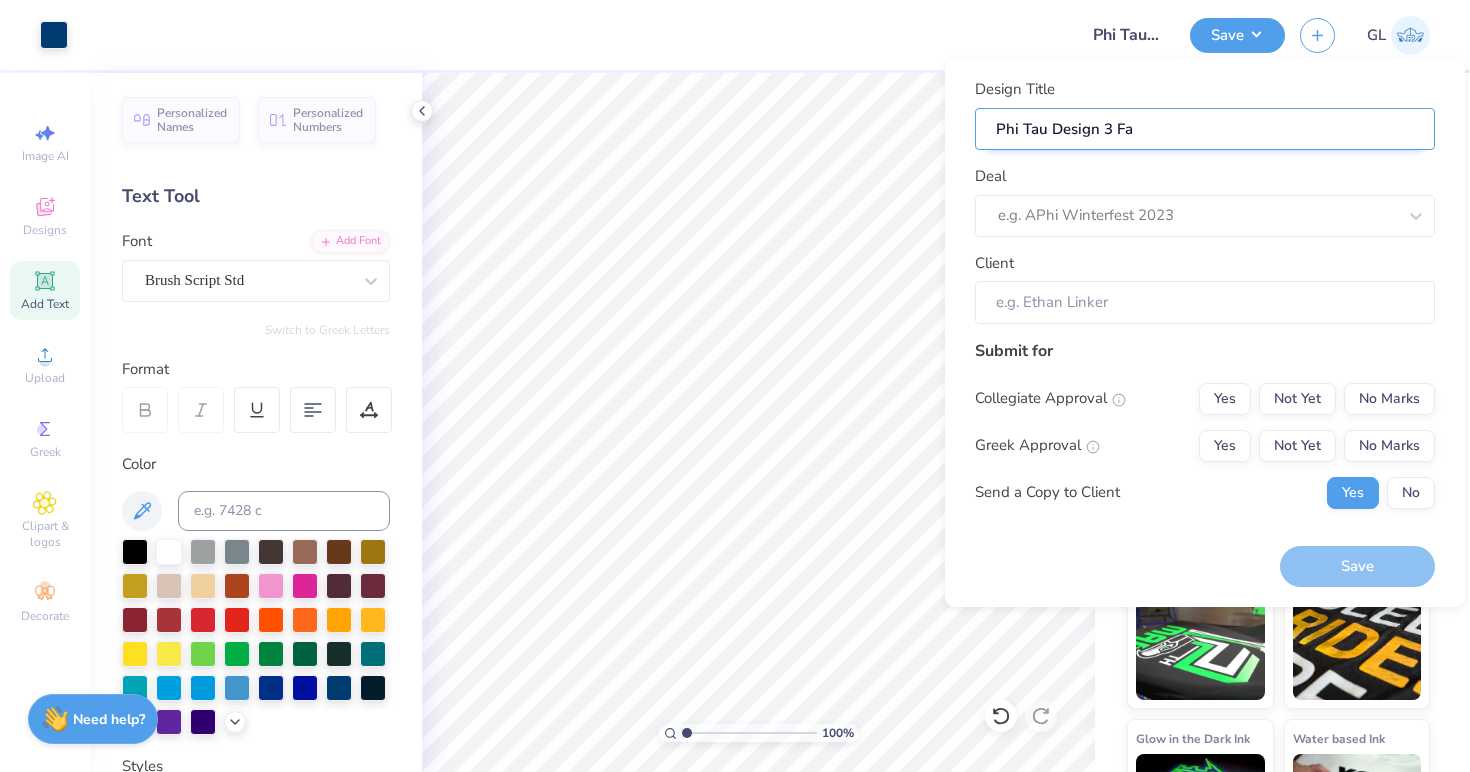 type on "Phi Tau Design 3 Fal" 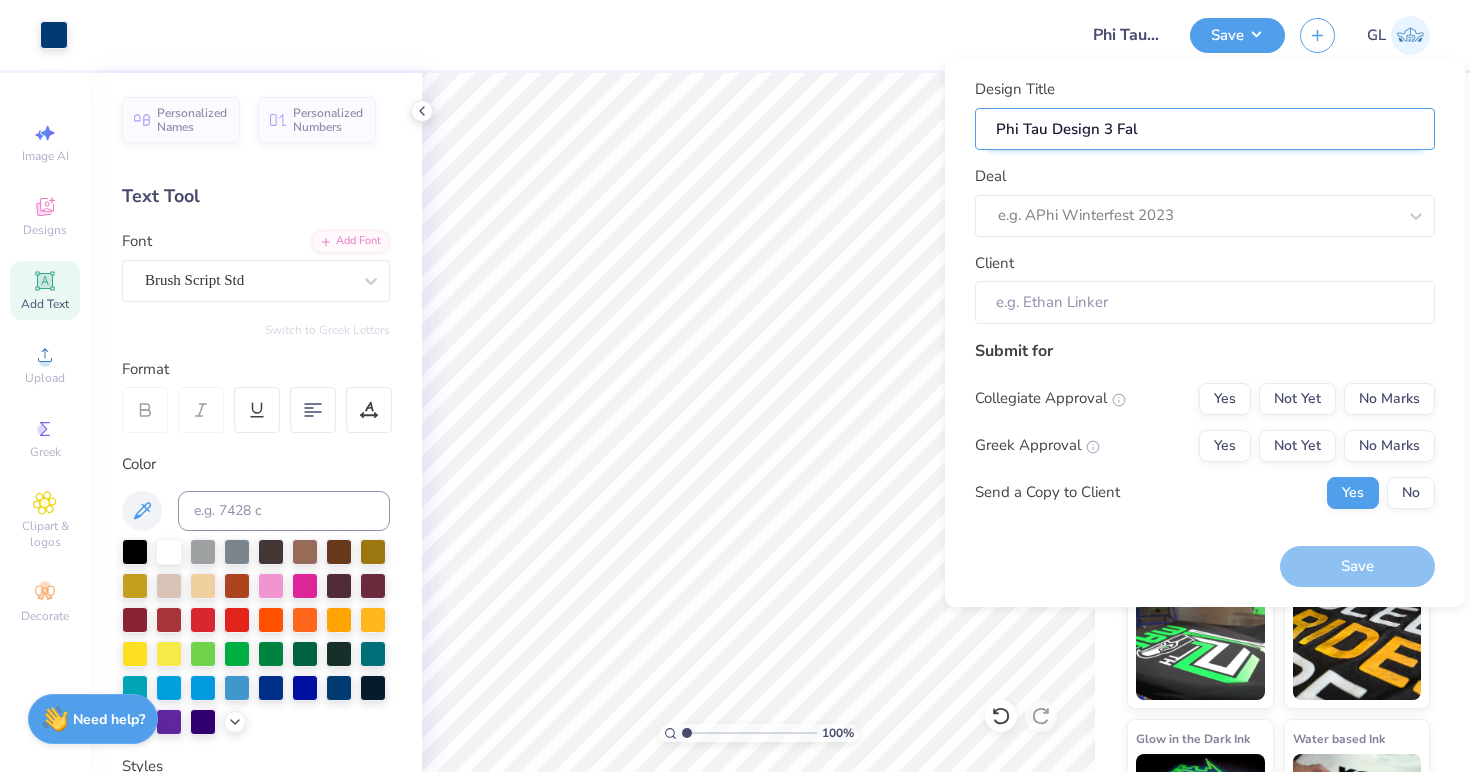 type on "Phi Tau Design 3 Fall" 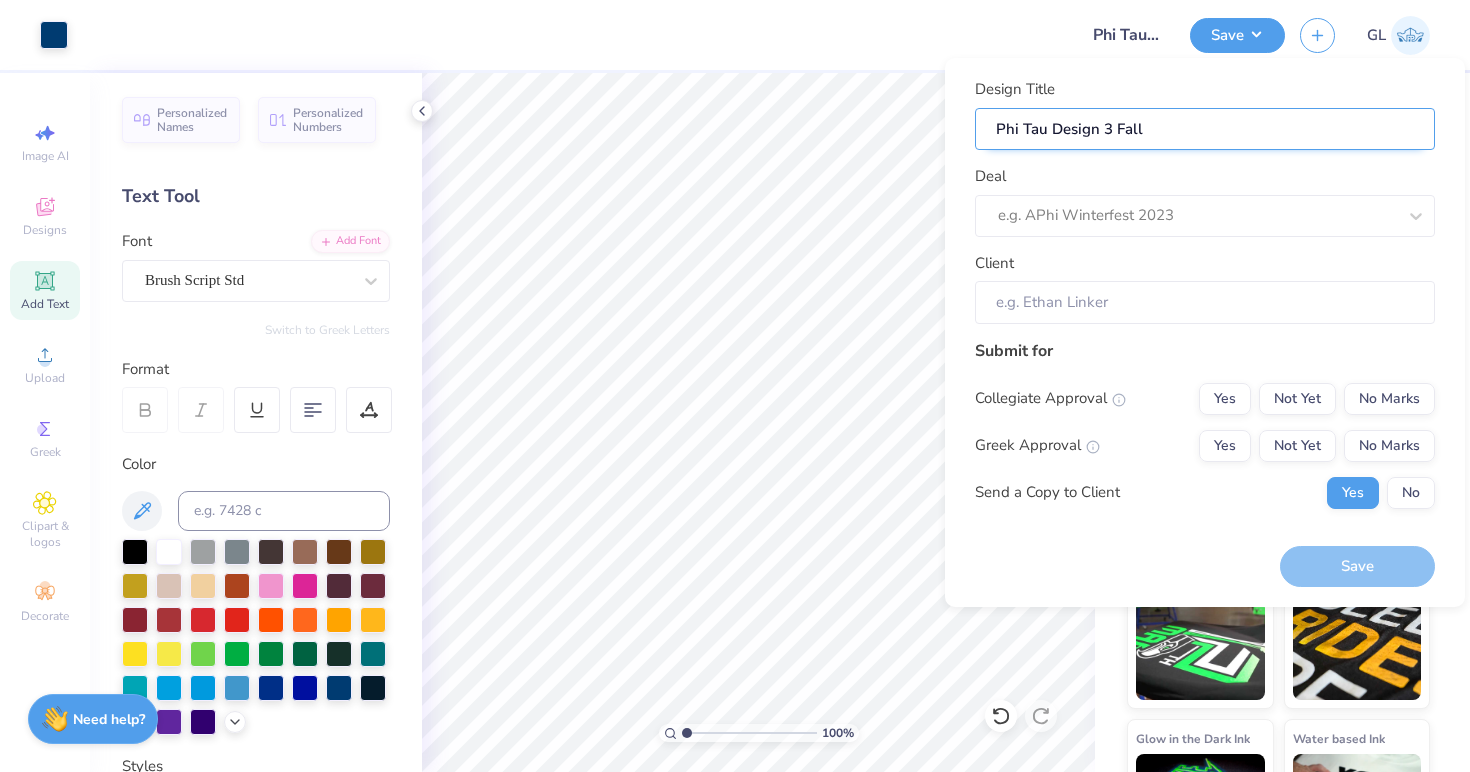 type on "Phi Tau Design 3 Fall" 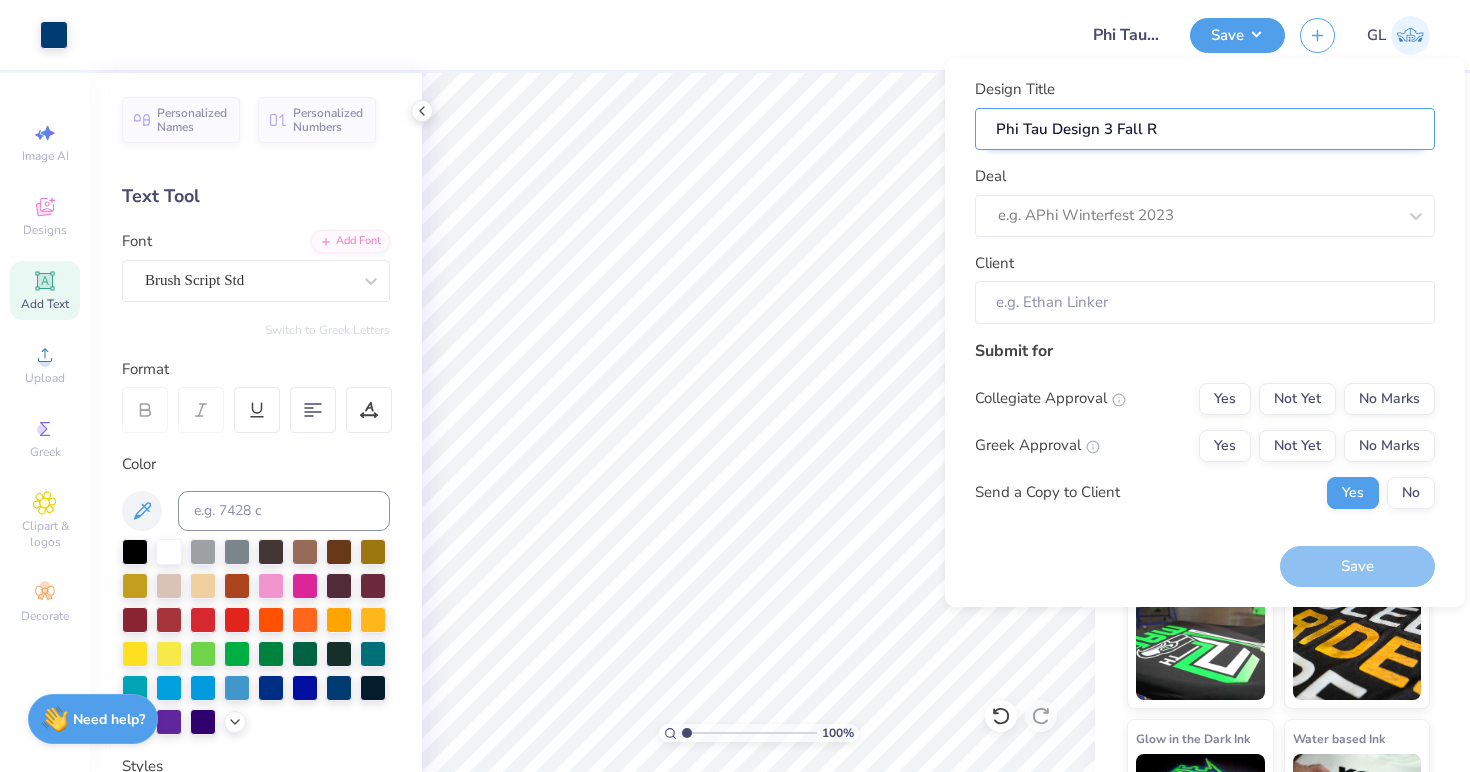 type on "Phi Tau Design 3 Fall Ru" 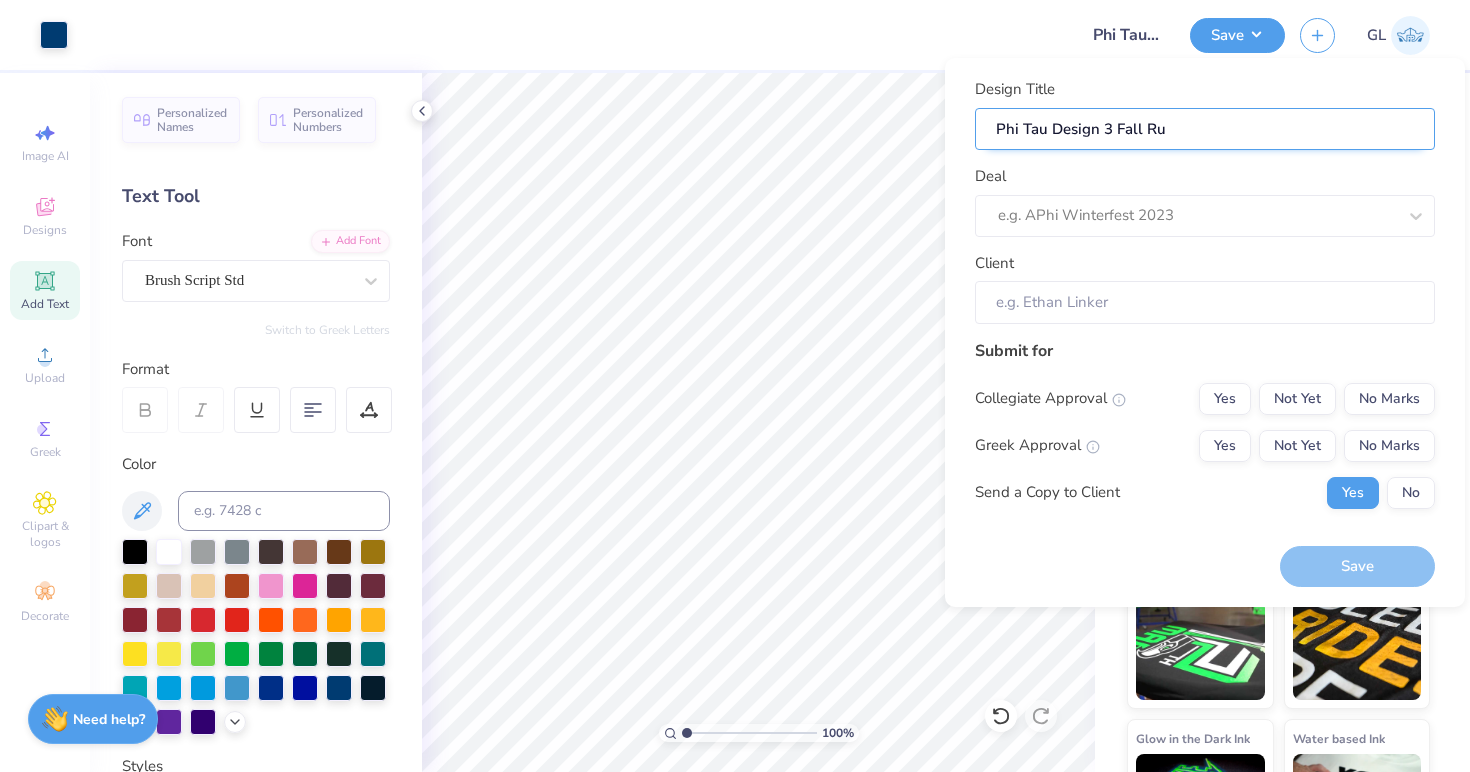 type on "Phi Tau Design 3 Fall Rus" 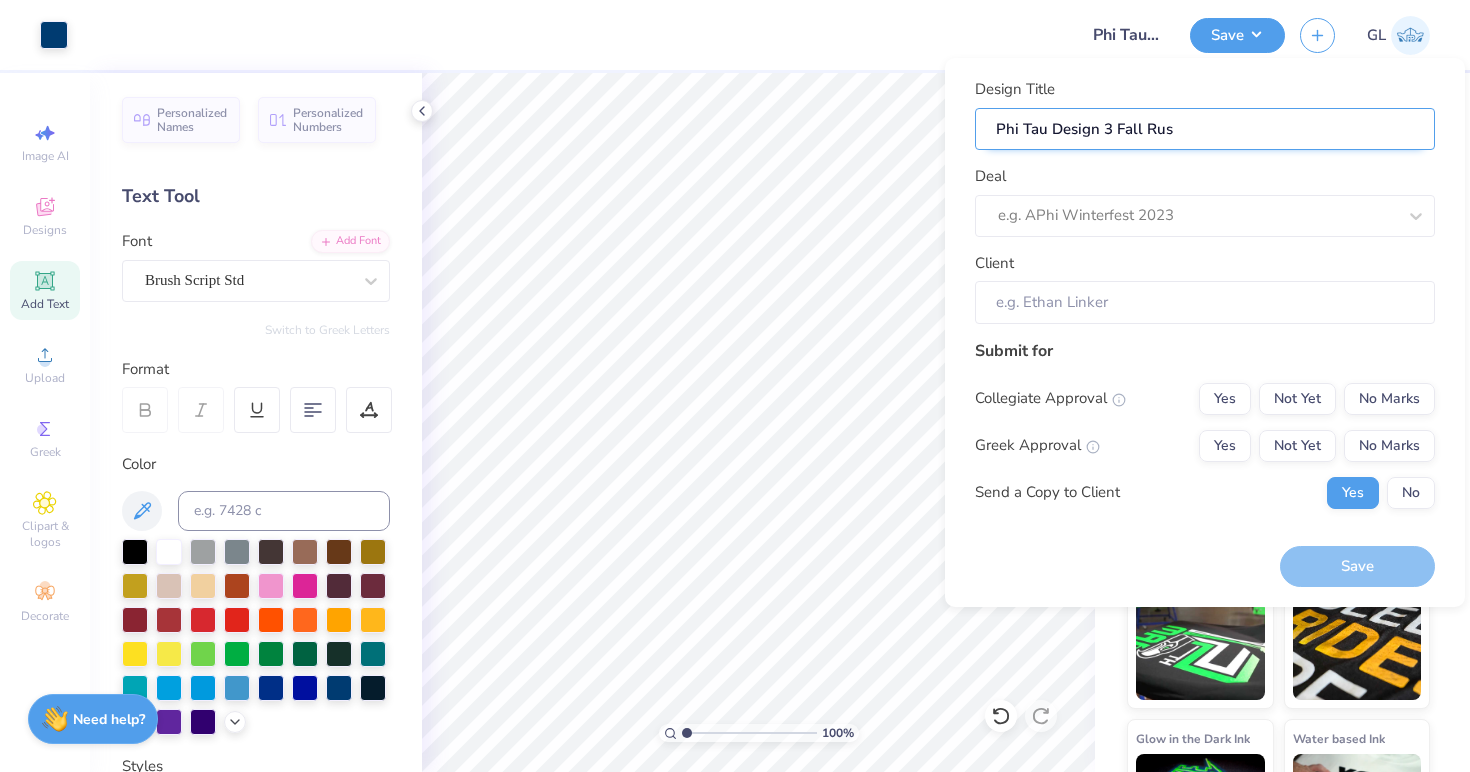 type on "Phi Tau Design 3 Fall Rush" 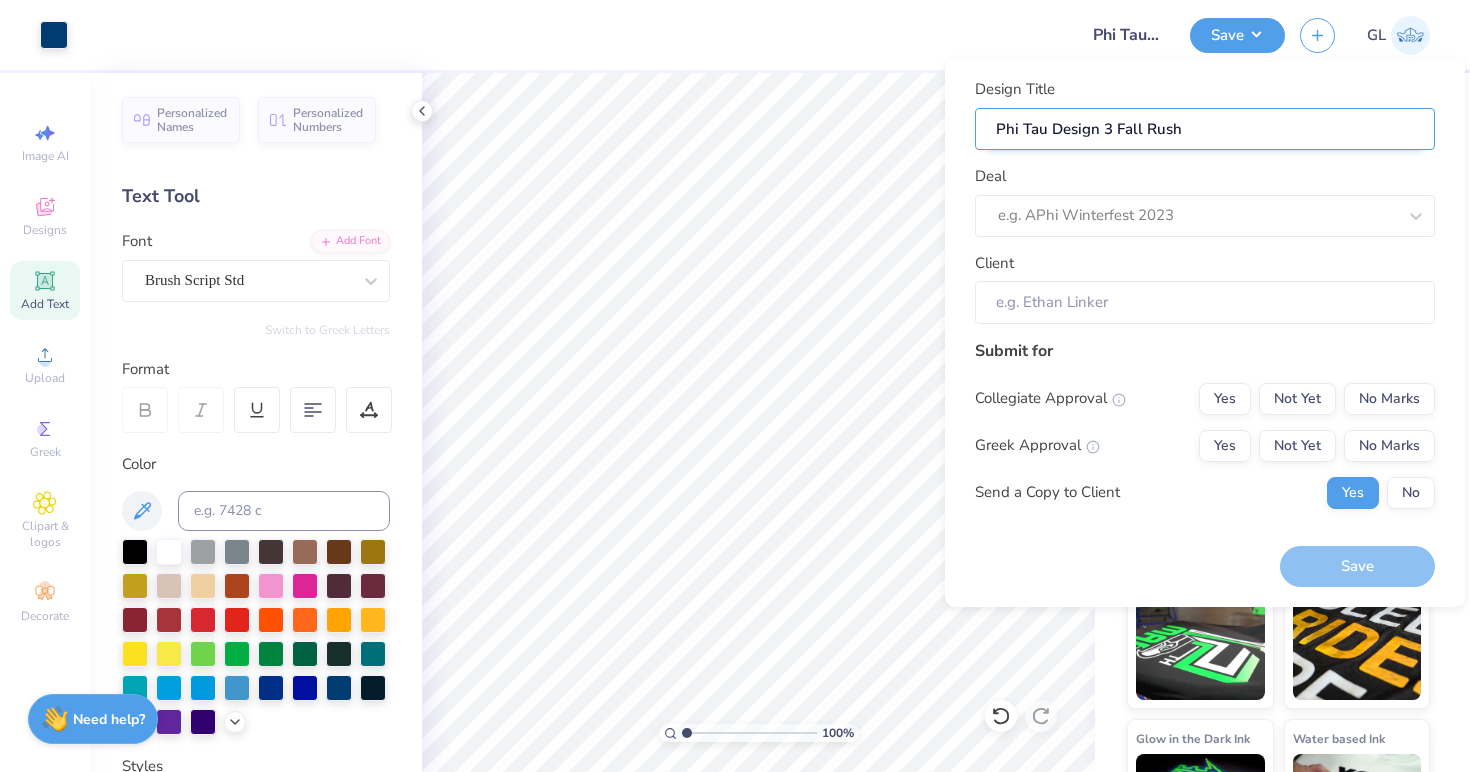 type on "Phi Tau Design 3 Fall Rush" 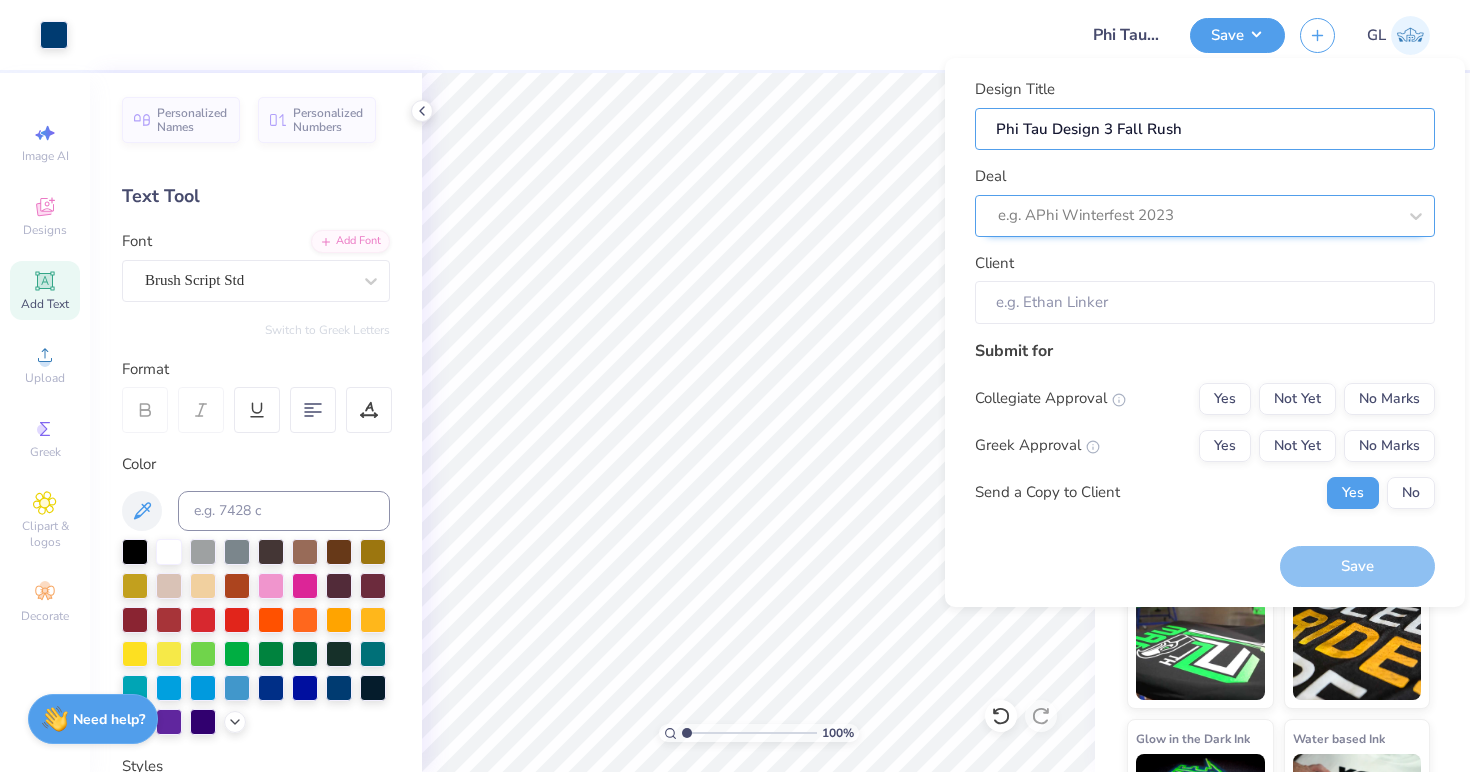 type on "Phi Tau Design 3 Fall Rush" 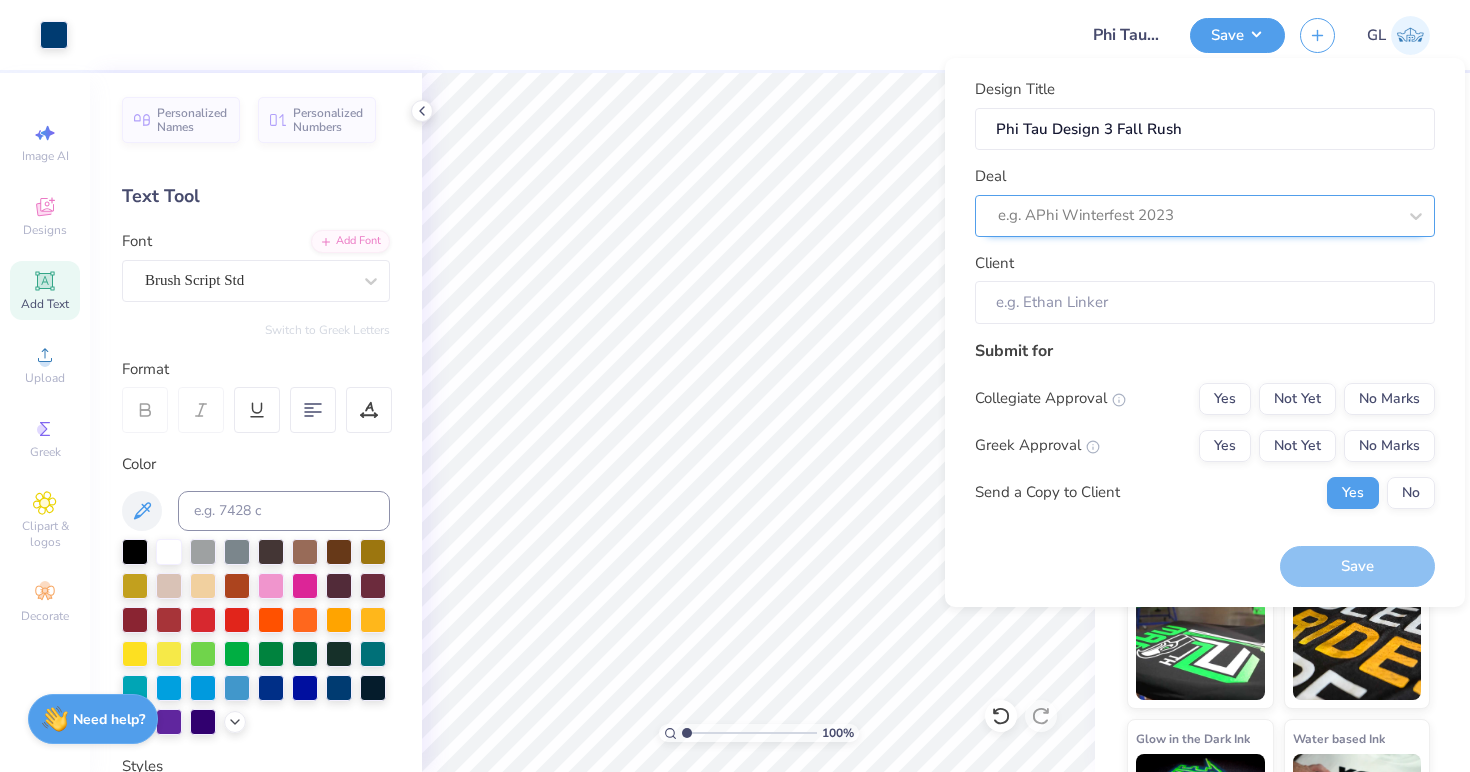 click at bounding box center (1197, 215) 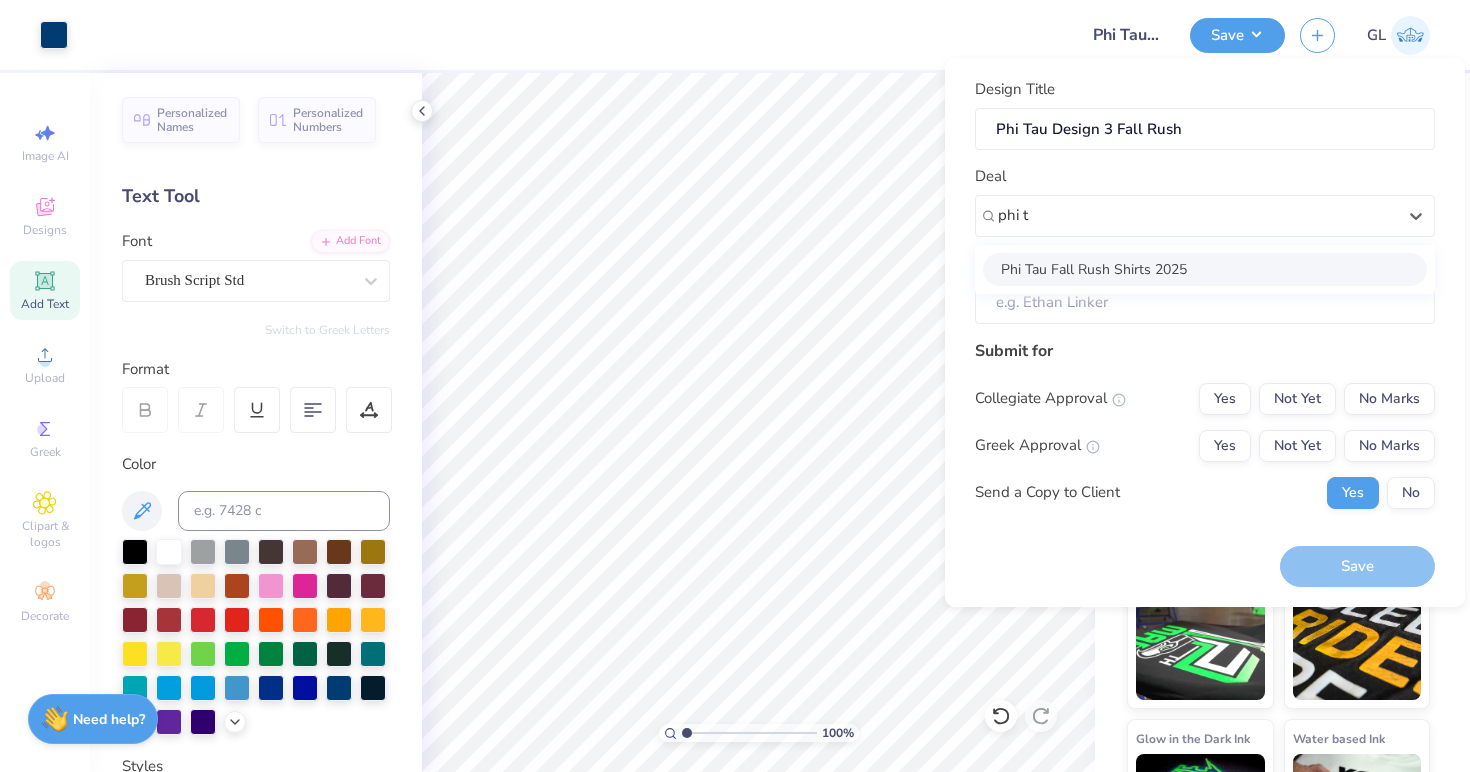 click on "Phi Tau Fall Rush Shirts 2025" at bounding box center [1205, 269] 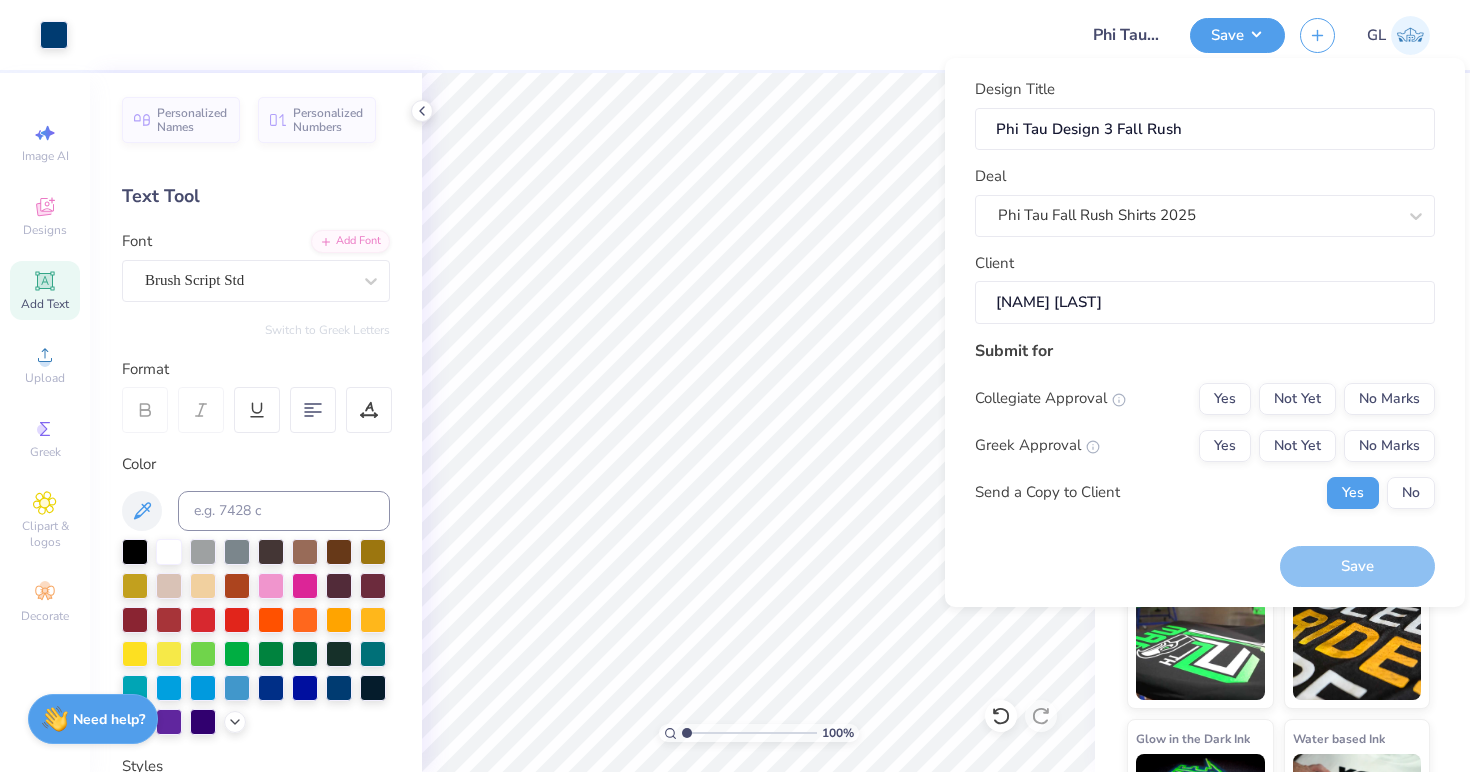 click on "Zachary Buccigross" at bounding box center [1205, 302] 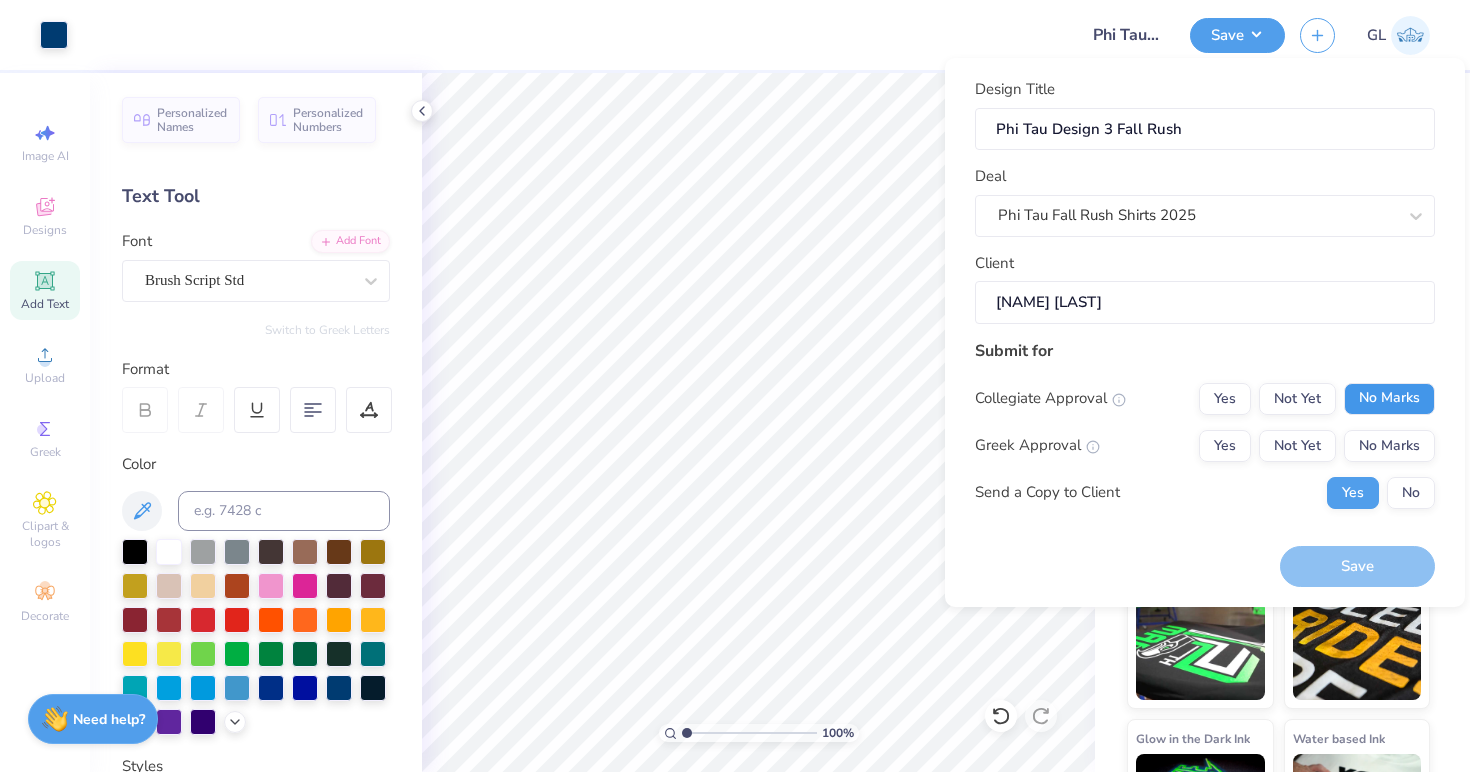 click on "No Marks" at bounding box center [1389, 399] 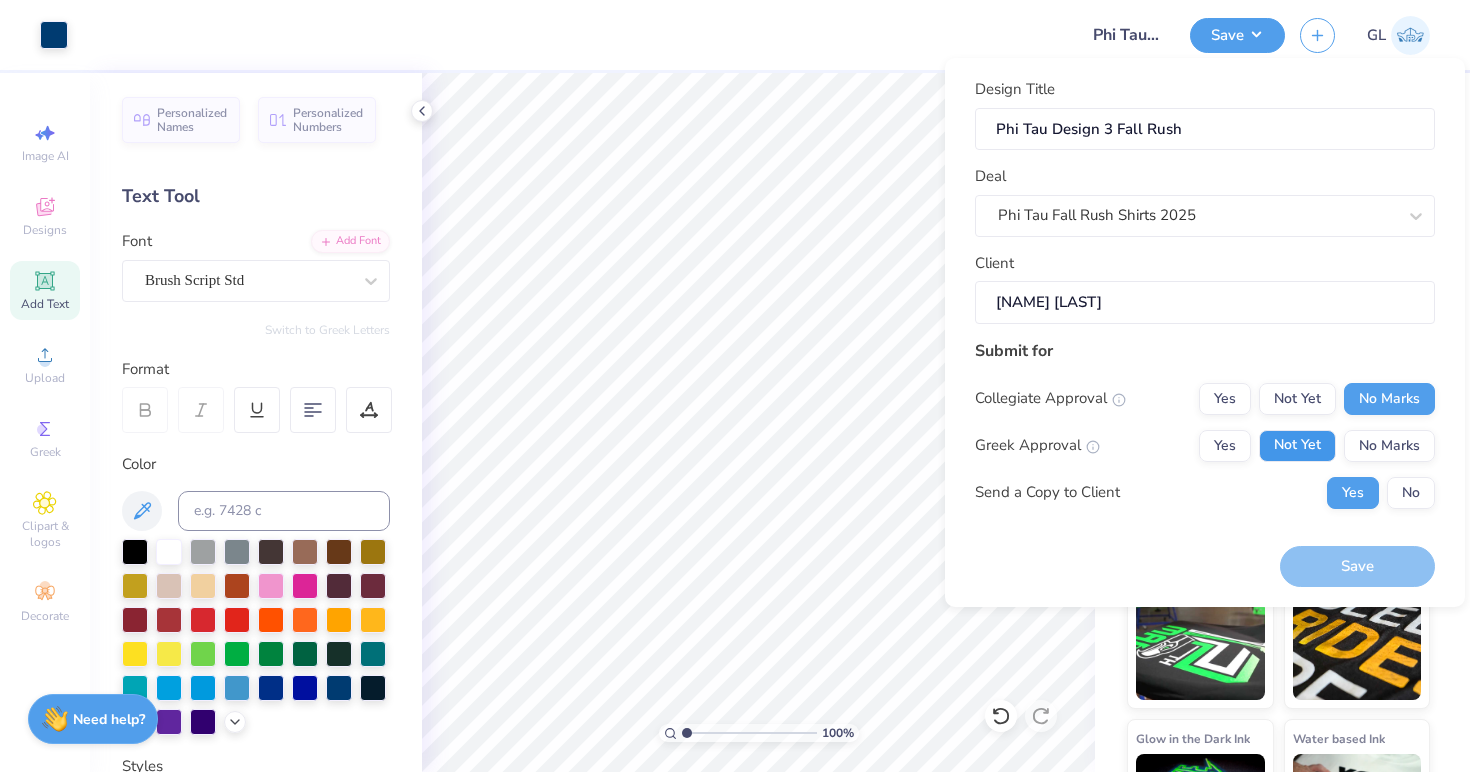 click on "Not Yet" at bounding box center (1297, 446) 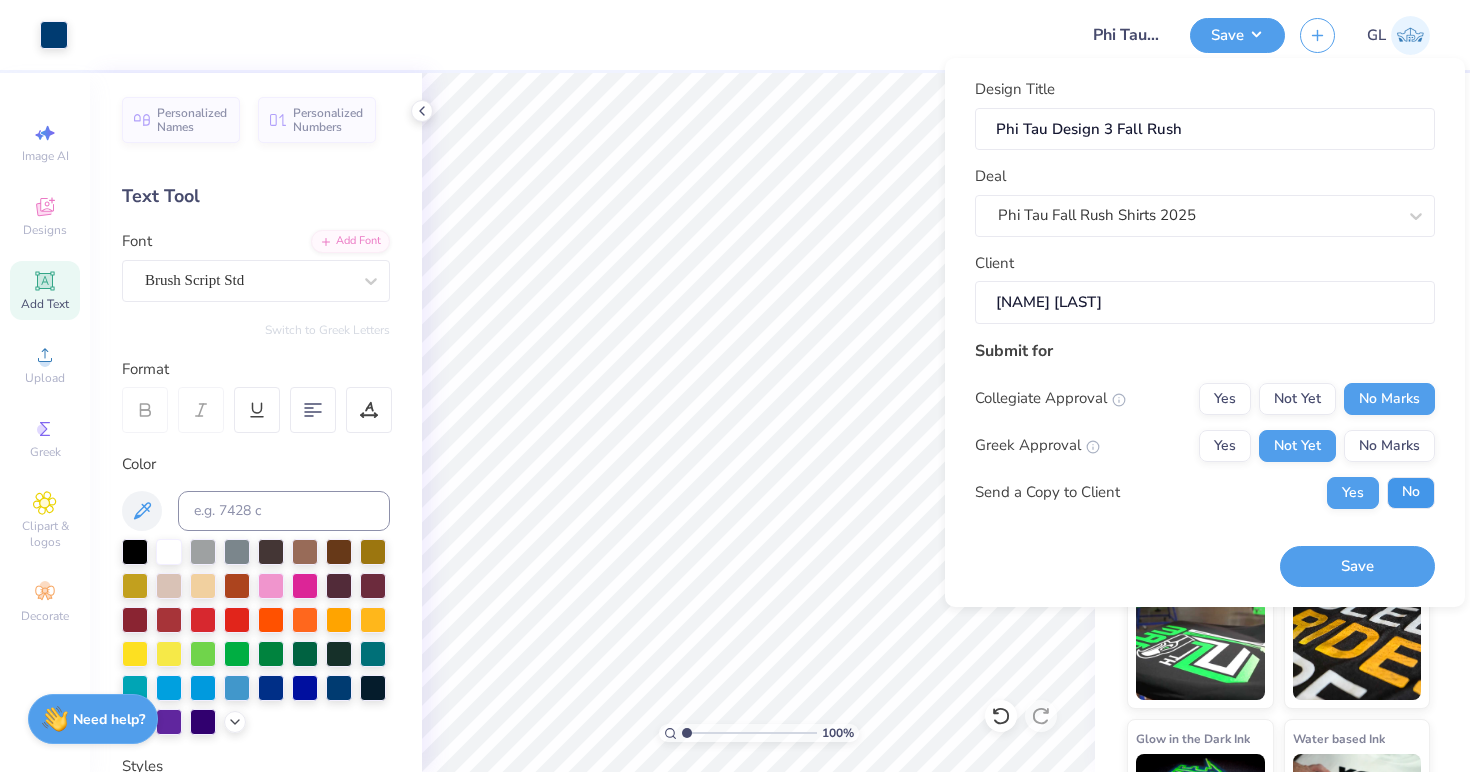 click on "No" at bounding box center [1411, 493] 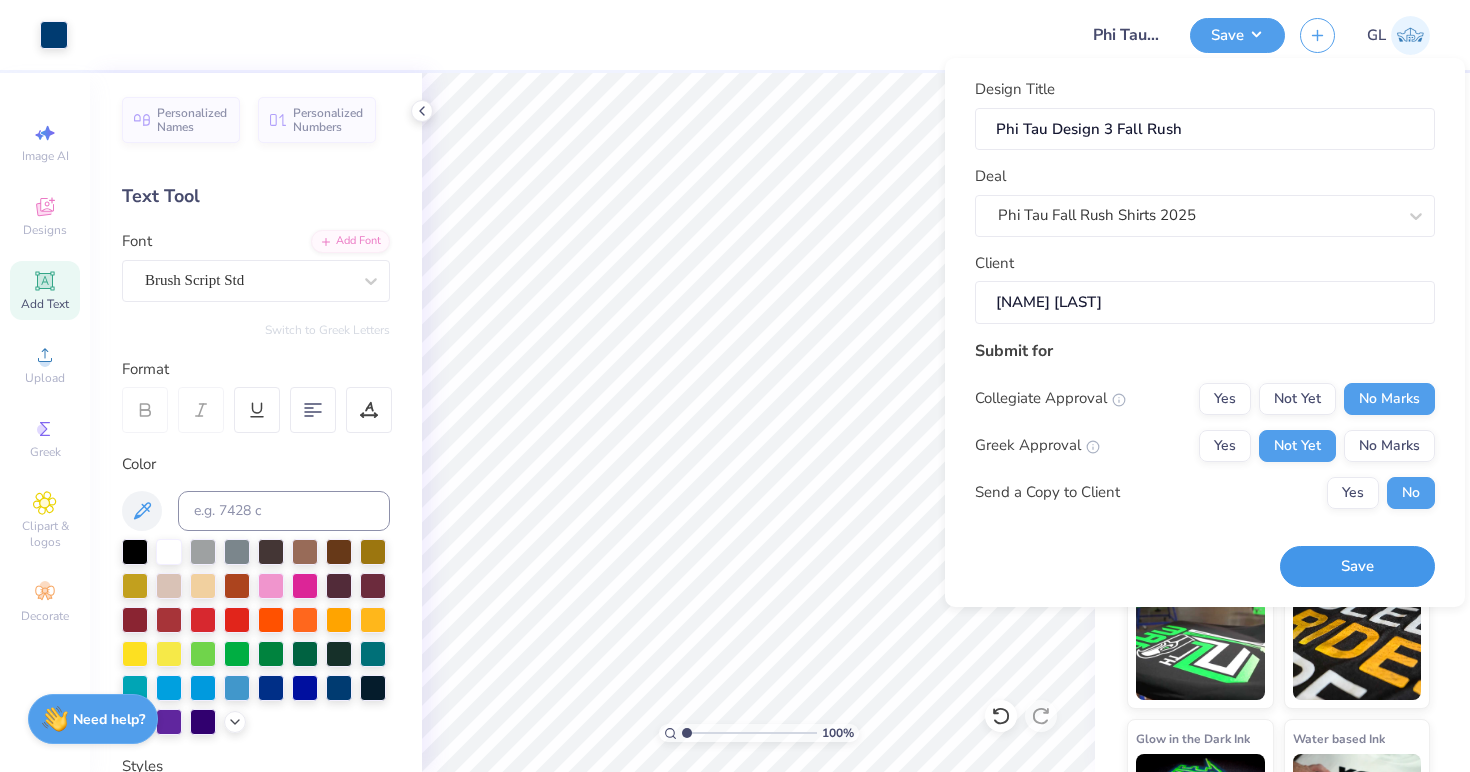 click on "Save" at bounding box center (1357, 566) 